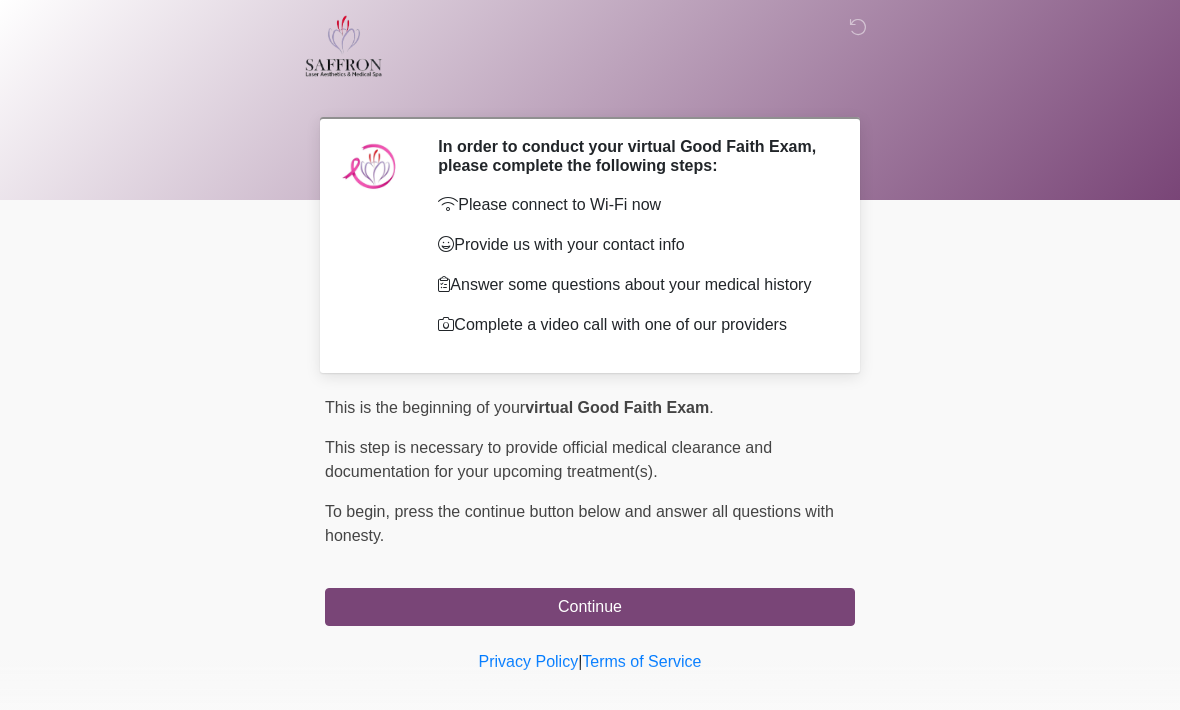 scroll, scrollTop: 0, scrollLeft: 0, axis: both 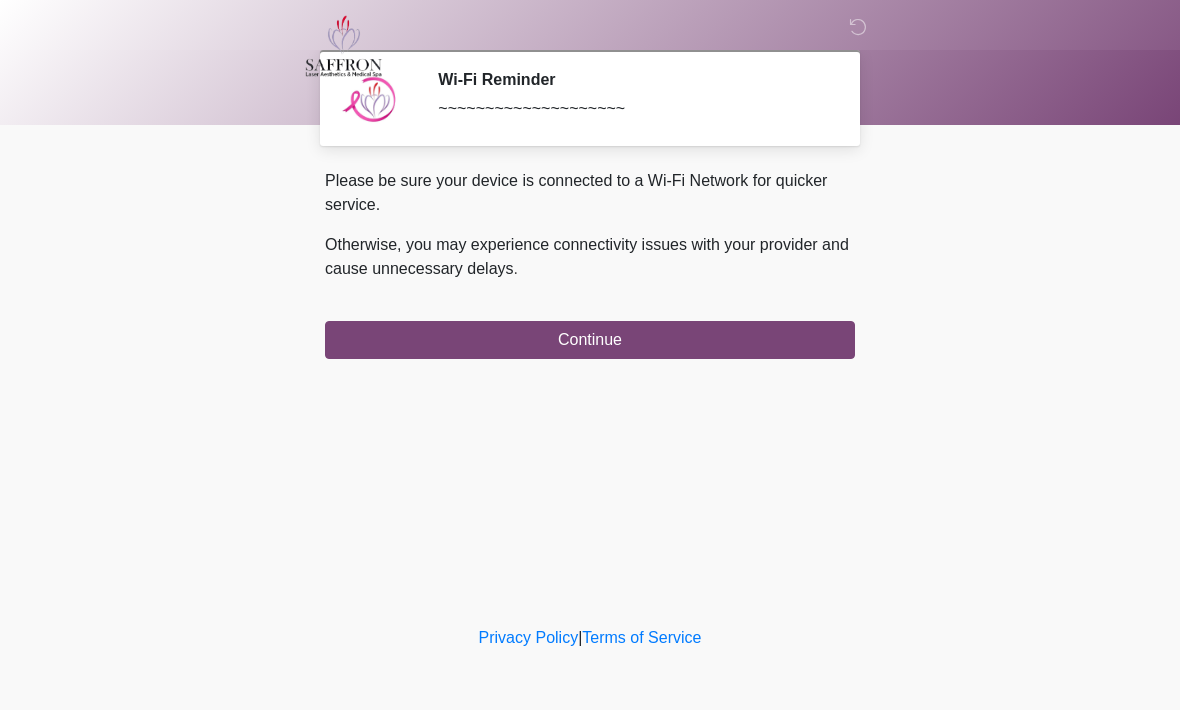 click on "Continue" at bounding box center [590, 340] 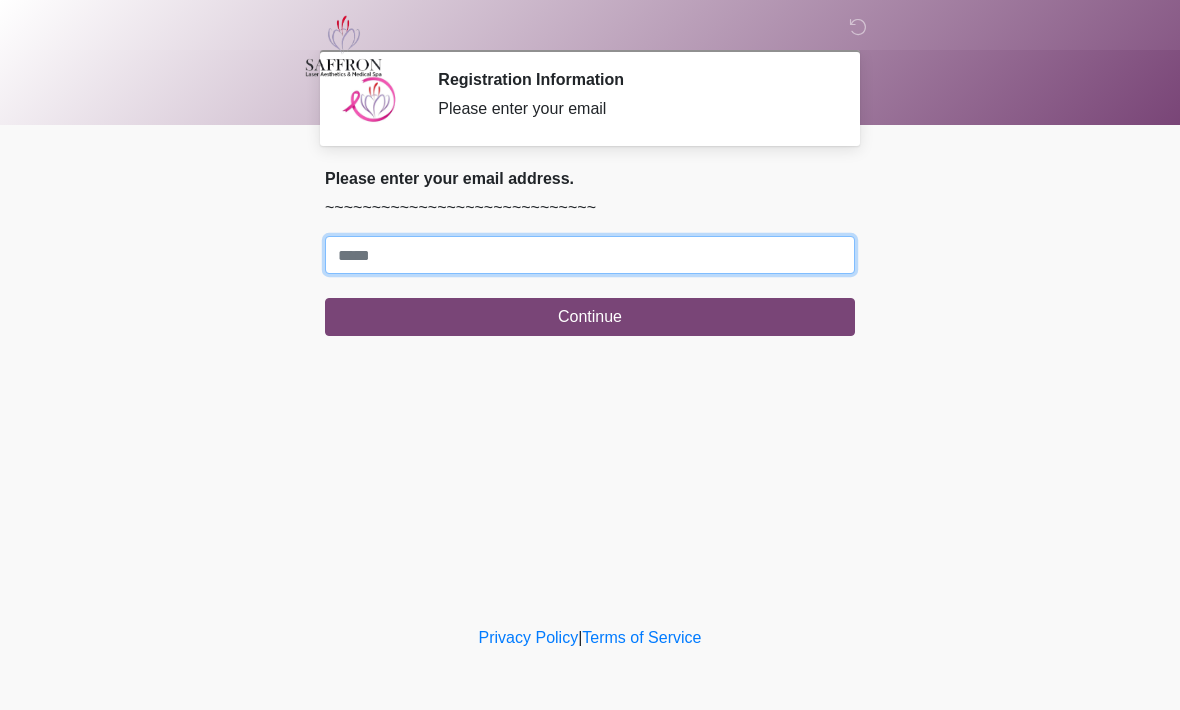 click on "Where should we email your treatment plan?" at bounding box center (590, 255) 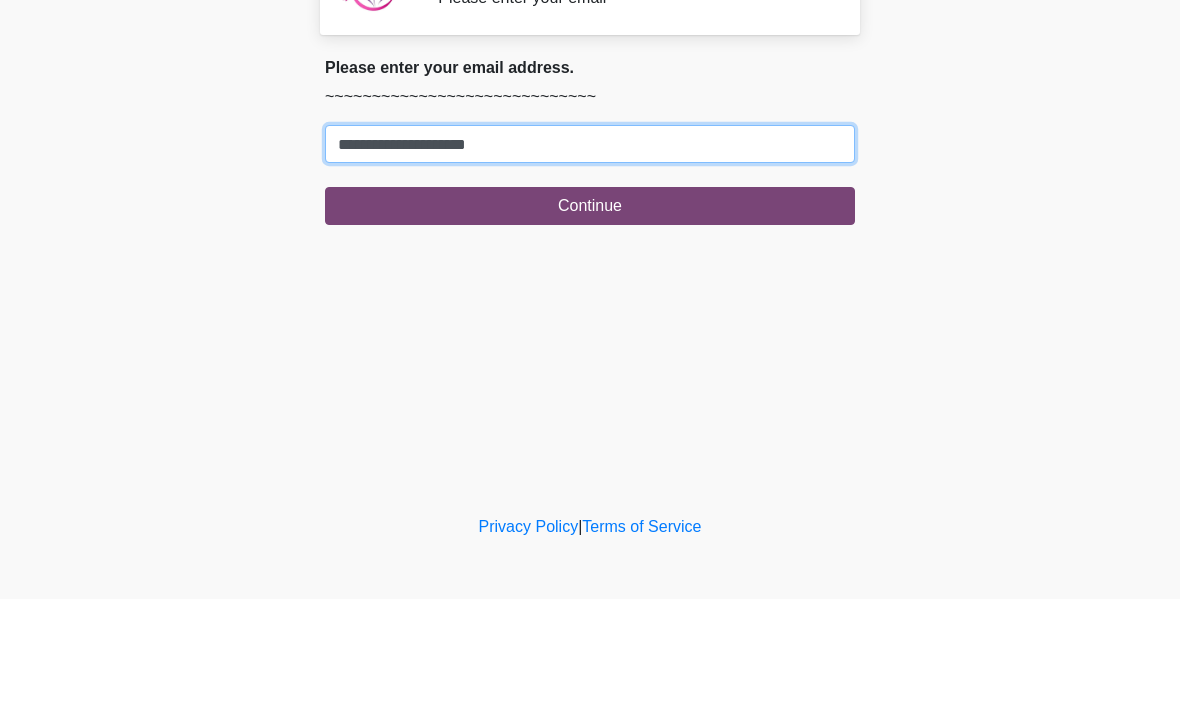 type on "**********" 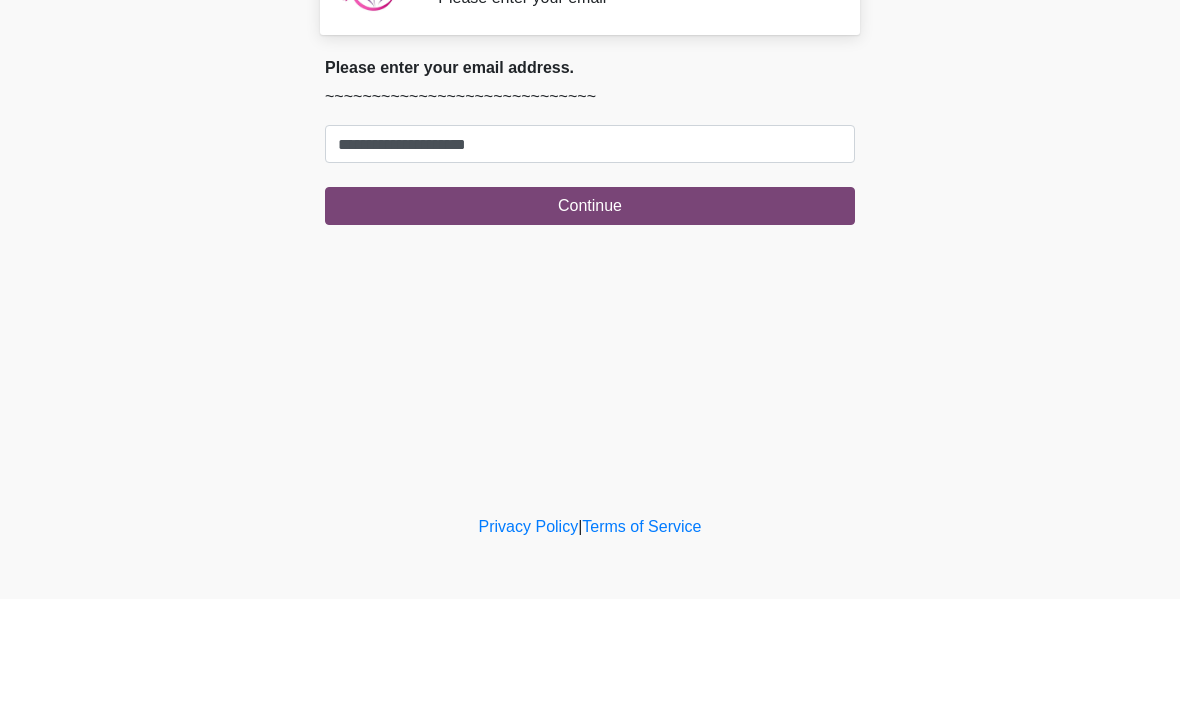 click on "Continue" at bounding box center (590, 317) 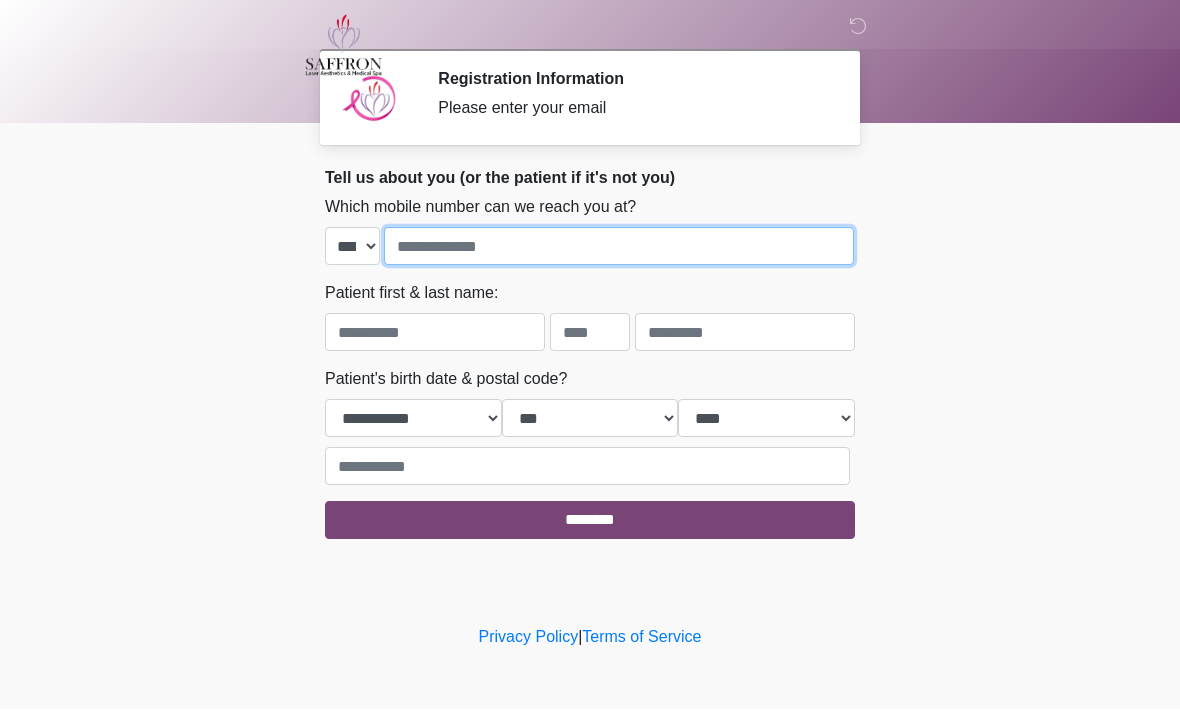 click at bounding box center (619, 247) 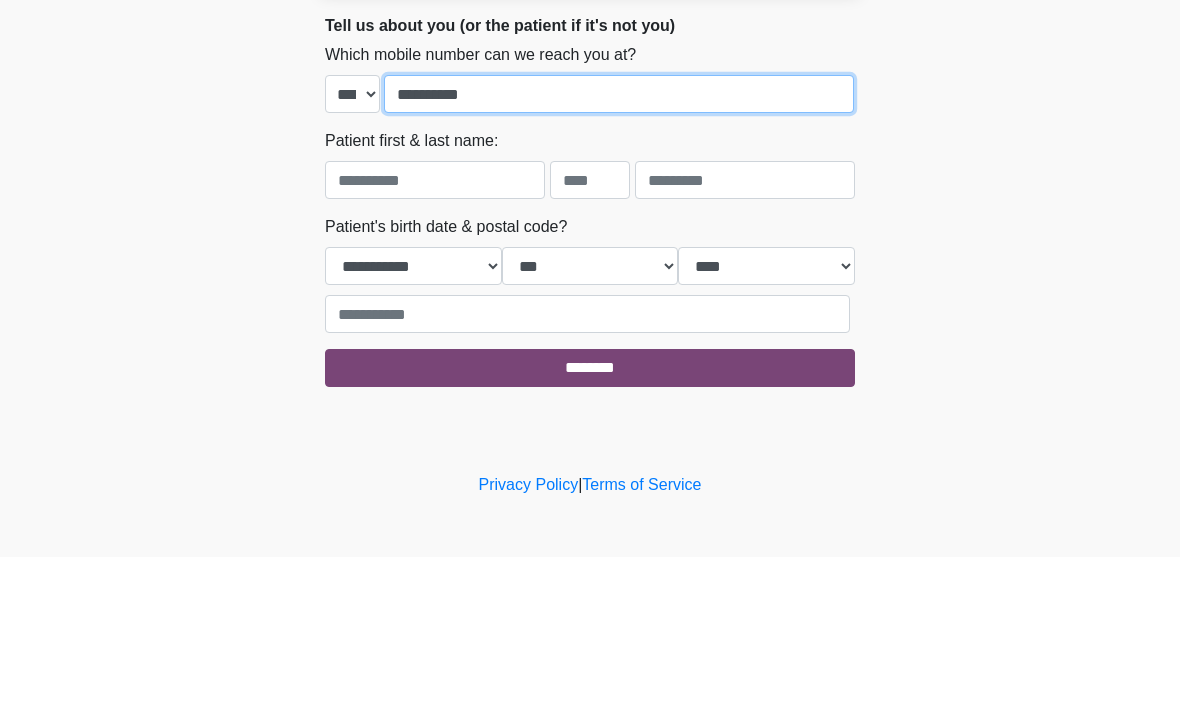 type on "**********" 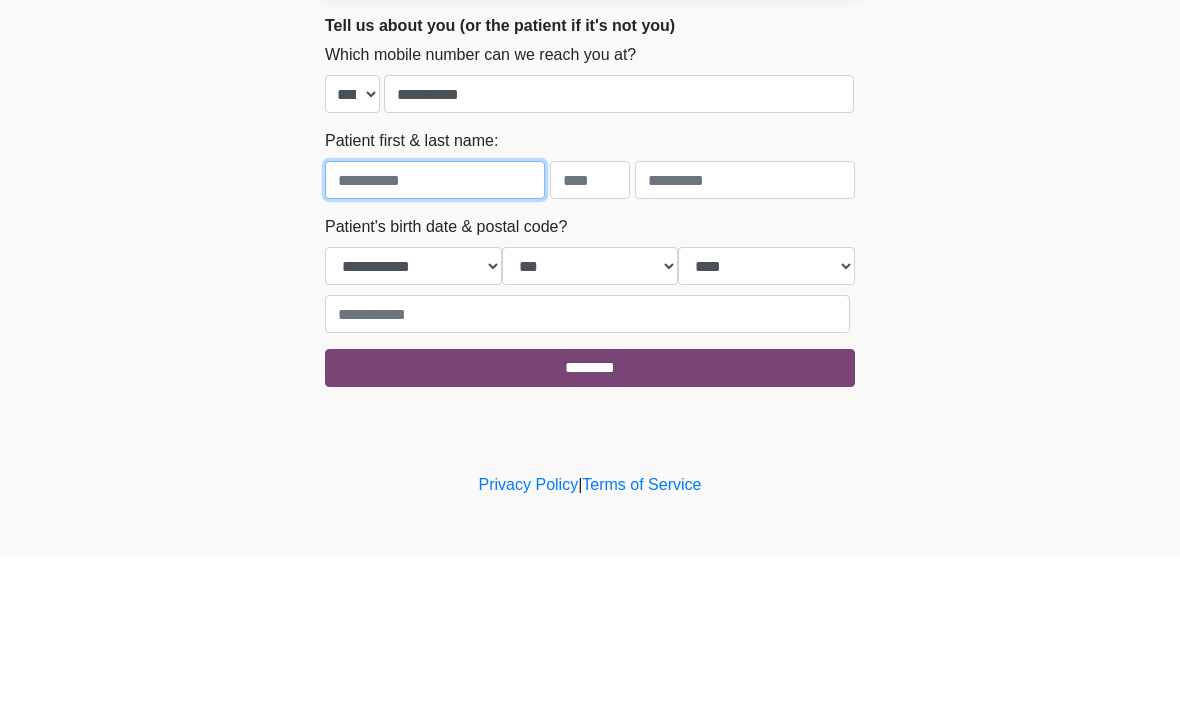 click at bounding box center [435, 333] 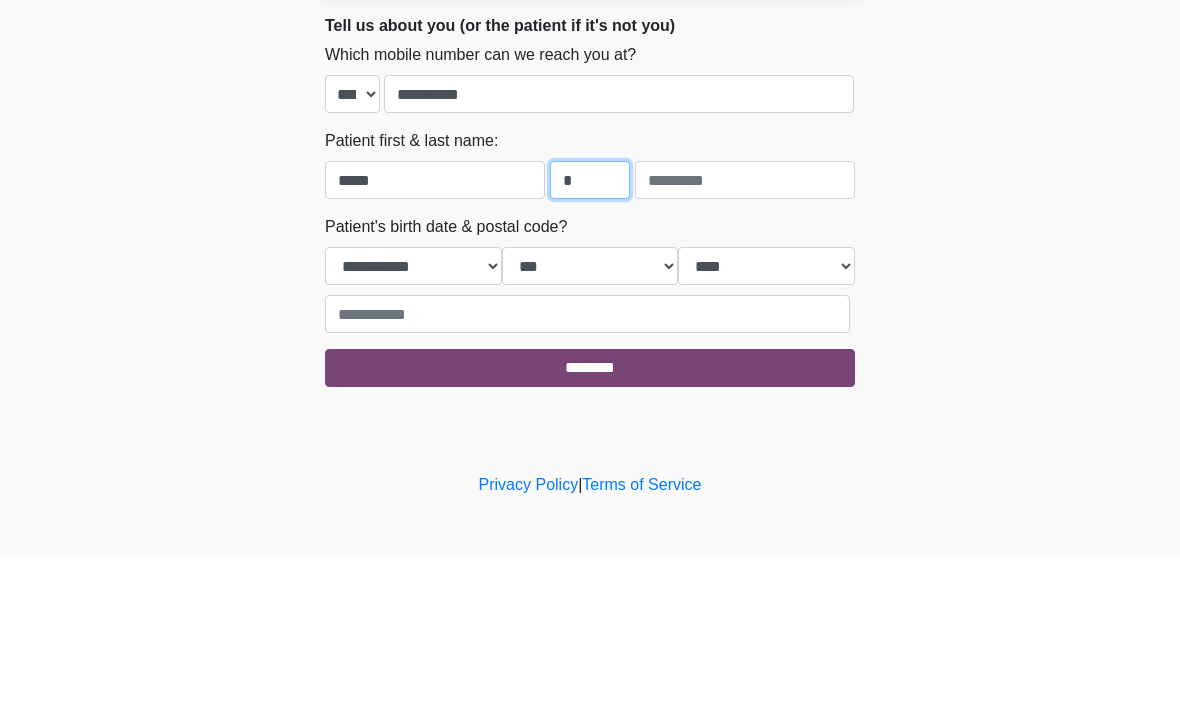 type on "*" 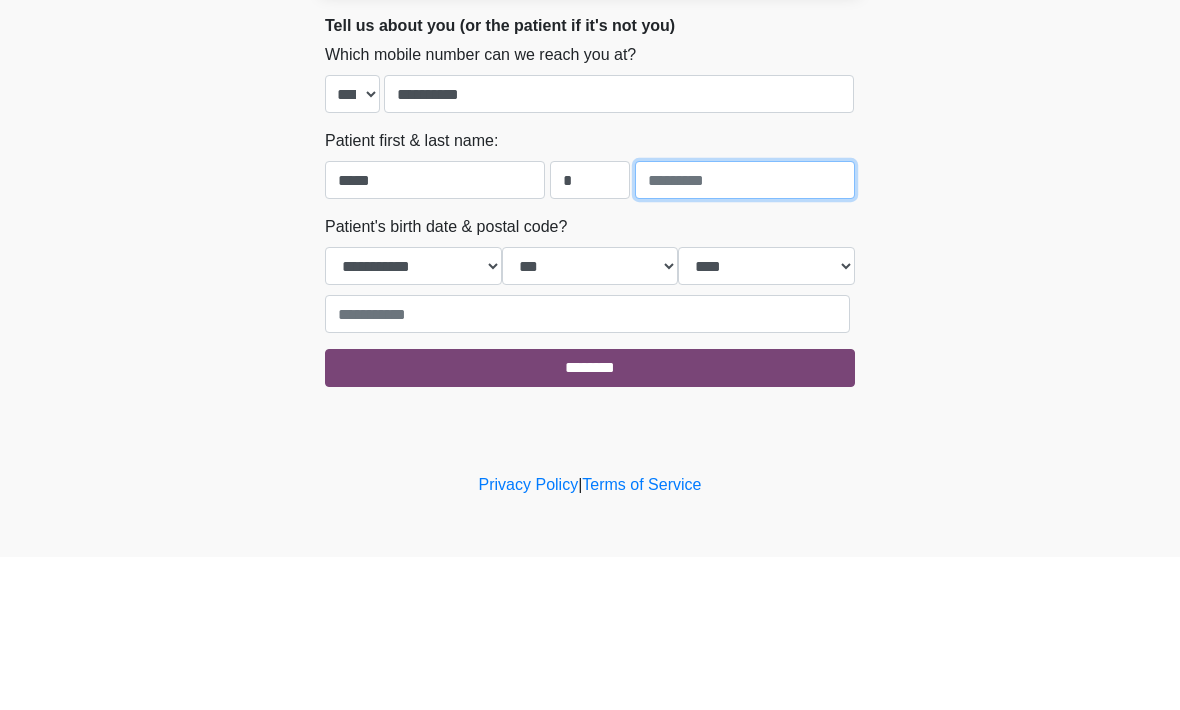 click at bounding box center (745, 333) 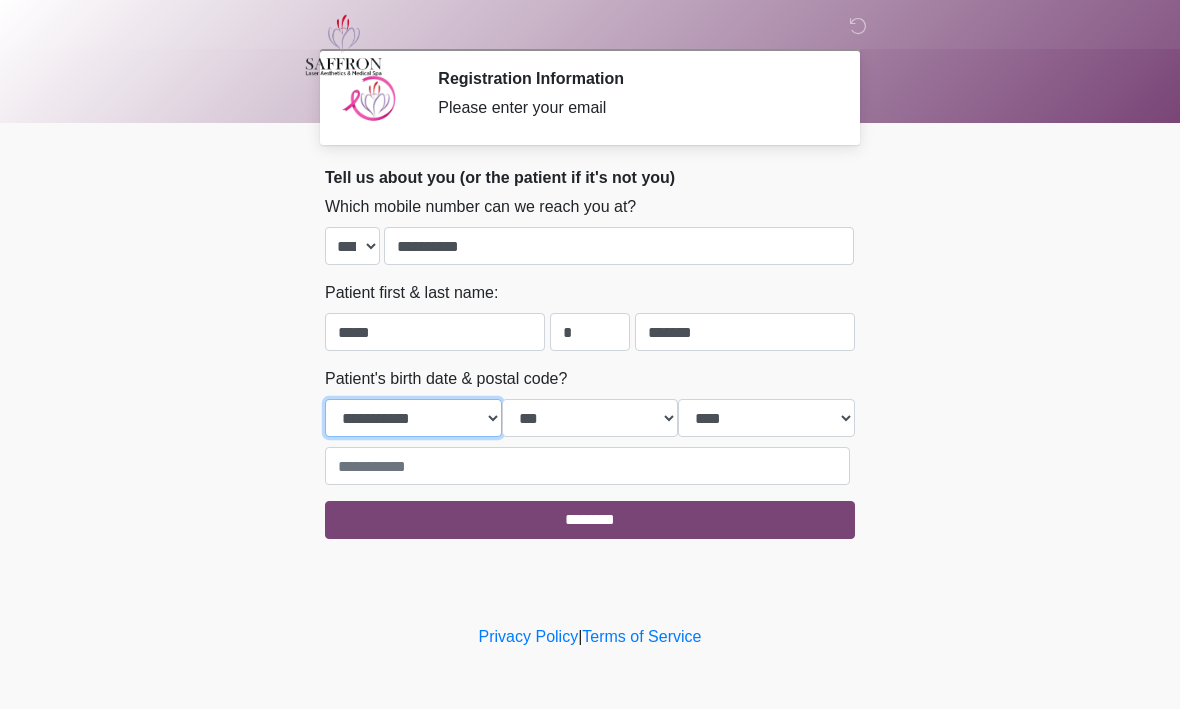 click on "**********" at bounding box center [413, 419] 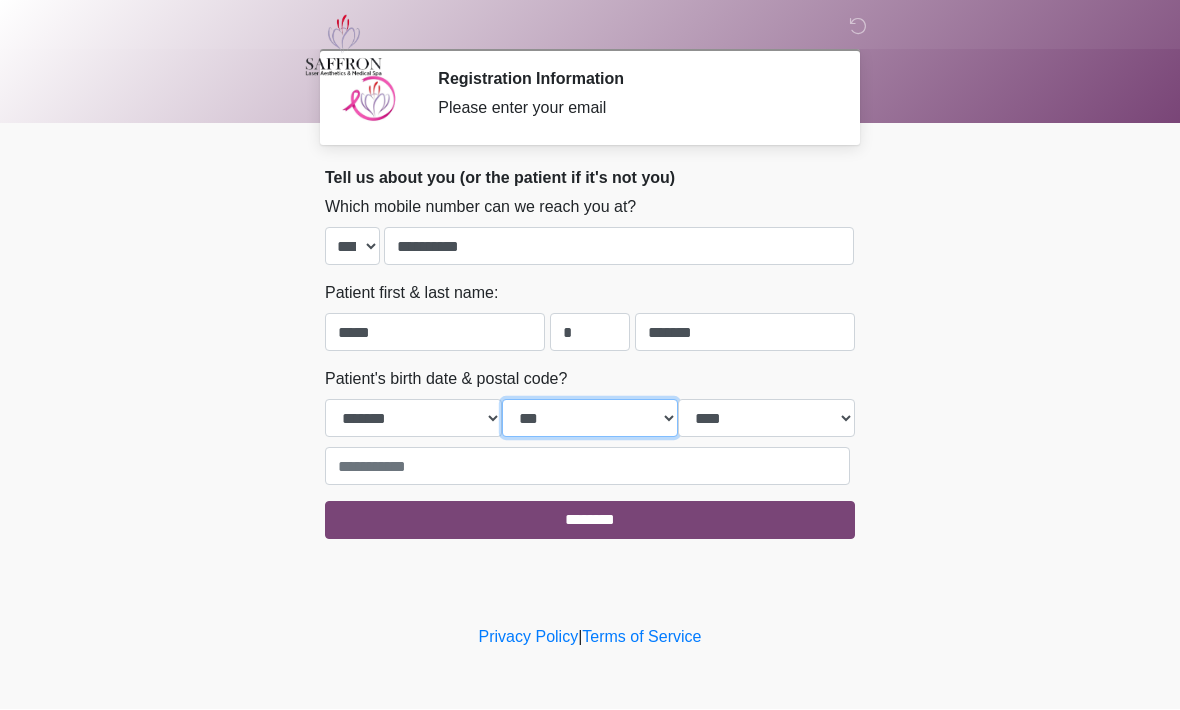 click on "***
*
*
*
*
*
*
*
*
*
**
**
**
**
**
**
**
**
**
**
**
**
**
**
**
**
**
**
**
**
**
**" at bounding box center [590, 419] 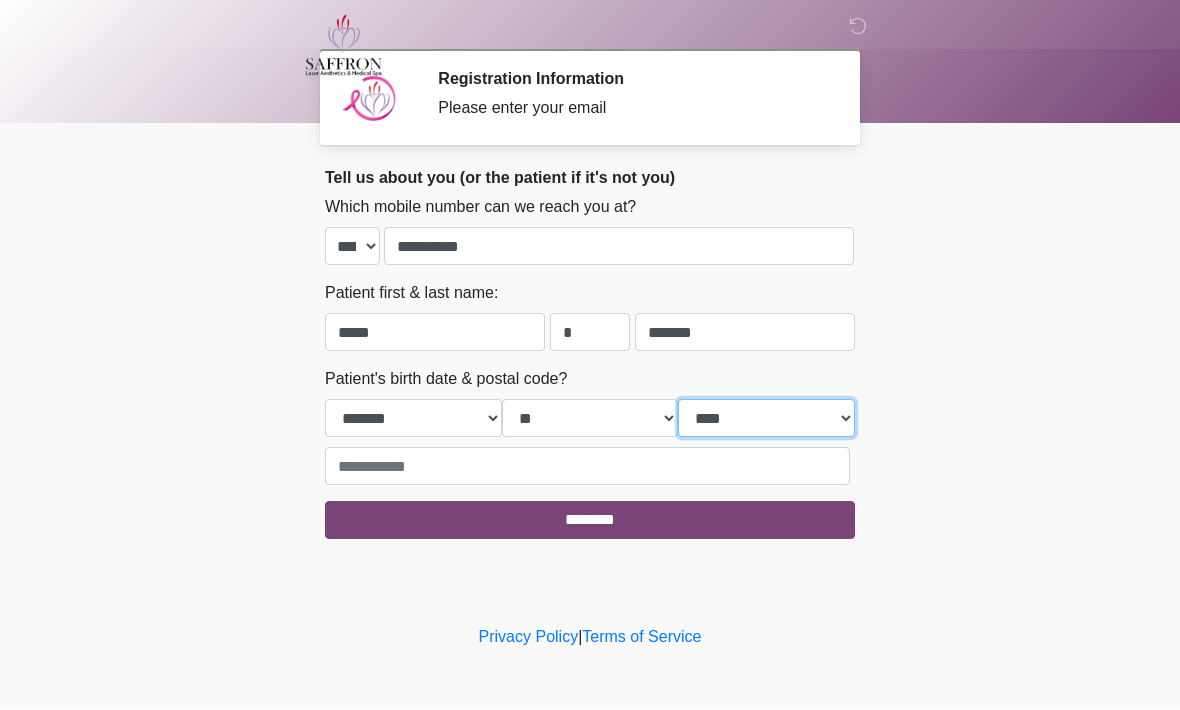 click on "****
****
****
****
****
****
****
****
****
****
****
****
****
****
****
****
****
****
****
****
****
****
****
****
****
****
****
****
****
****
****
****
****
****
****
****
****
****
****
****
****
****
****
****
****
****
****
****
****
****
****
****
****
****
****
****
****
****
****
****
****
****
****
****
****
****
****
****
****
****
****
****
****
****
****
****
****
****
****
****
****
****
****
****
****
****
****
****
****
****
****
****
****
****
****
****
****
****
****
****
****
****" at bounding box center [766, 419] 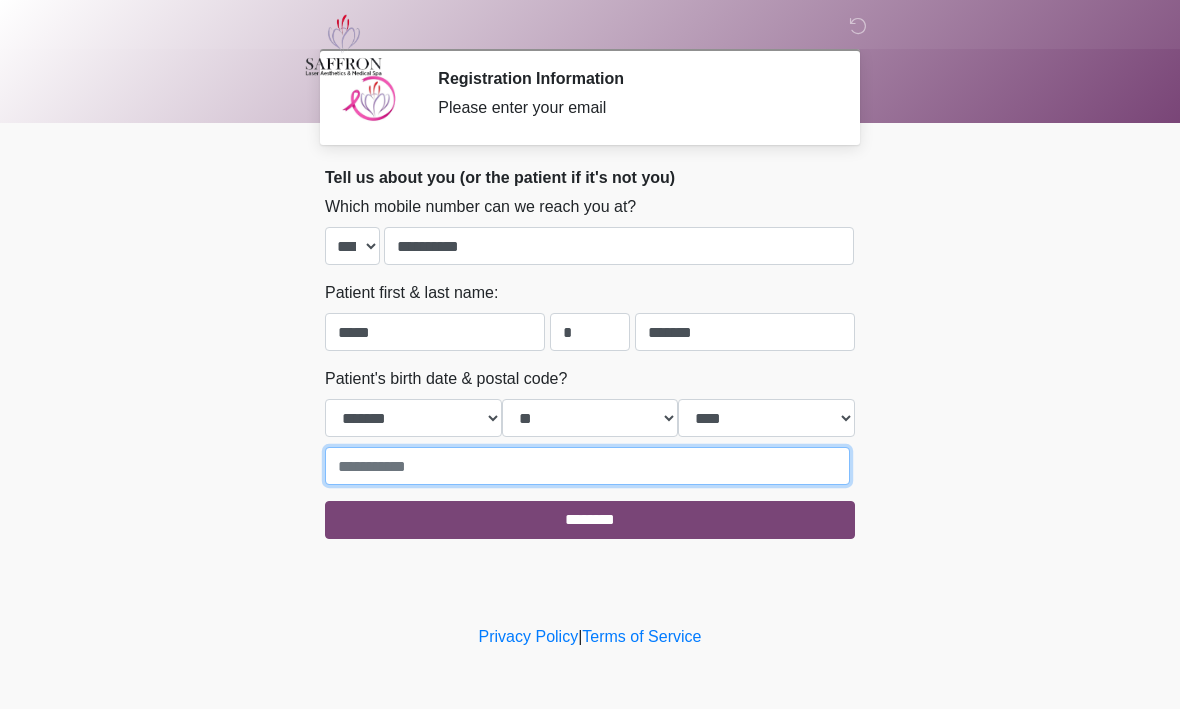 click at bounding box center [587, 467] 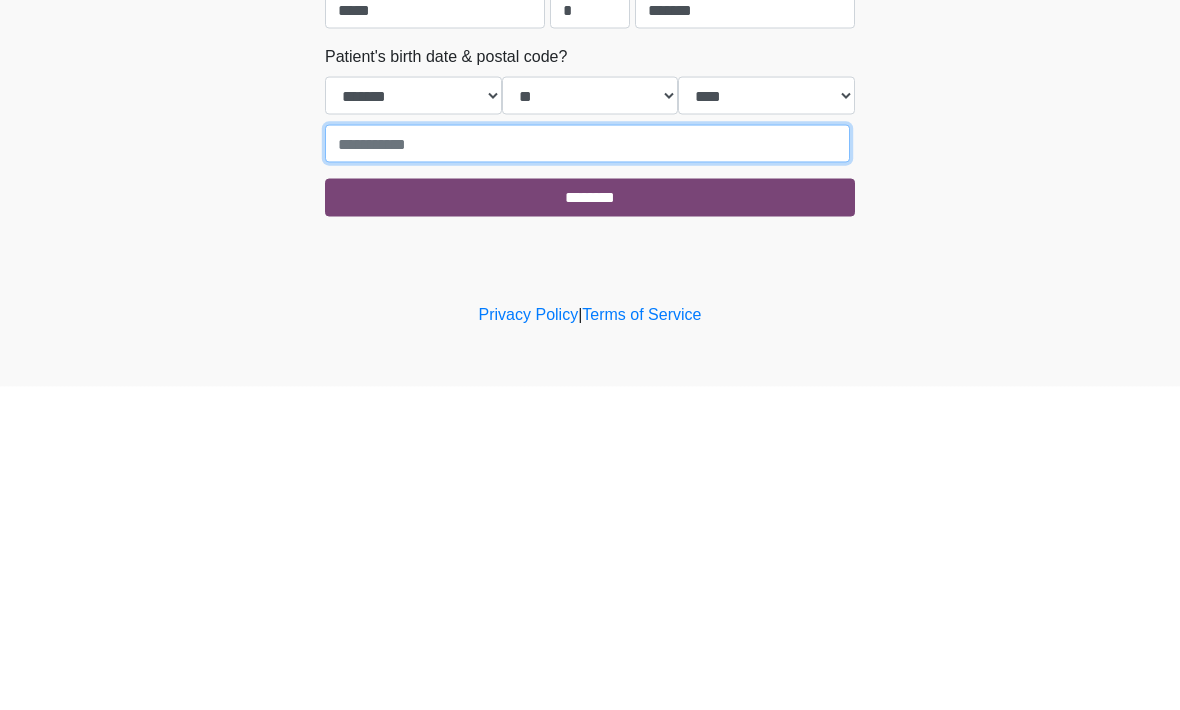 type on "*****" 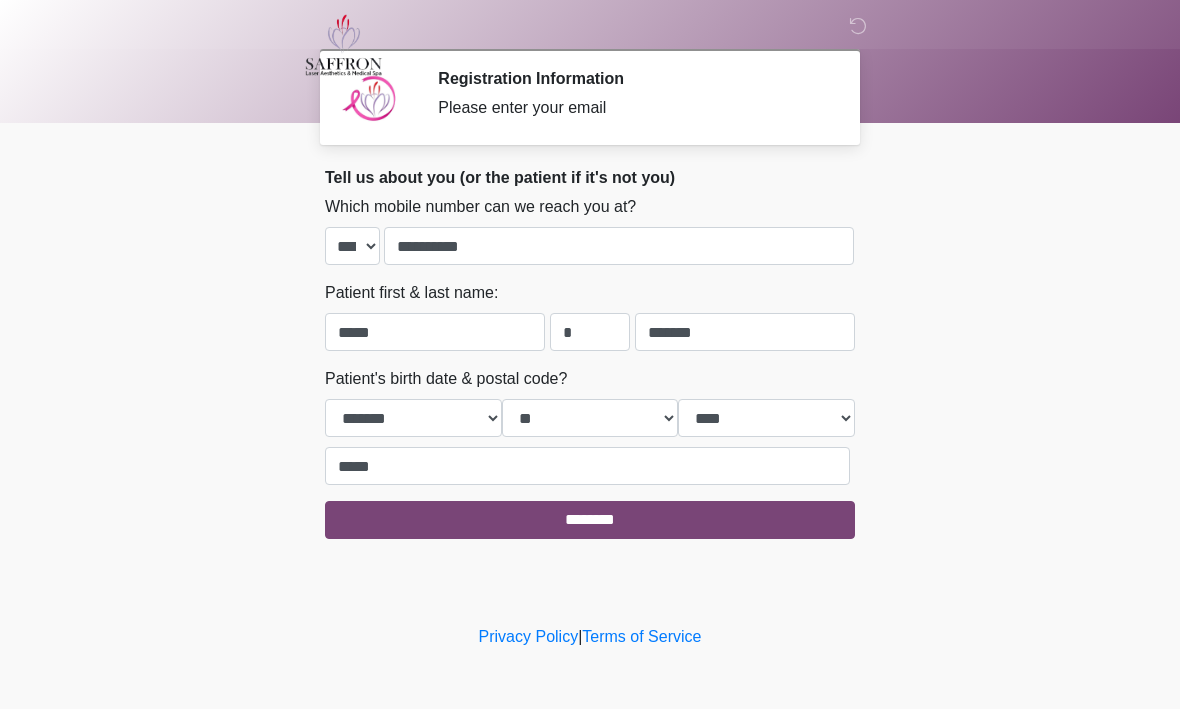 click on "********" at bounding box center (590, 521) 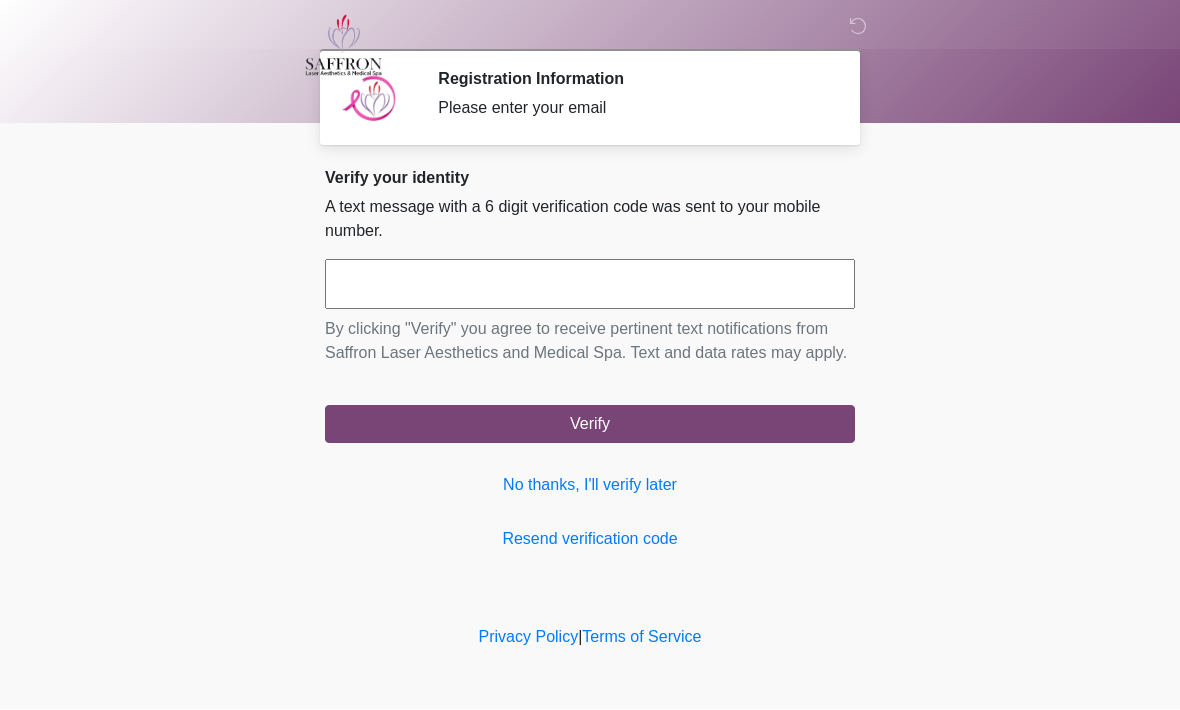 click at bounding box center (590, 285) 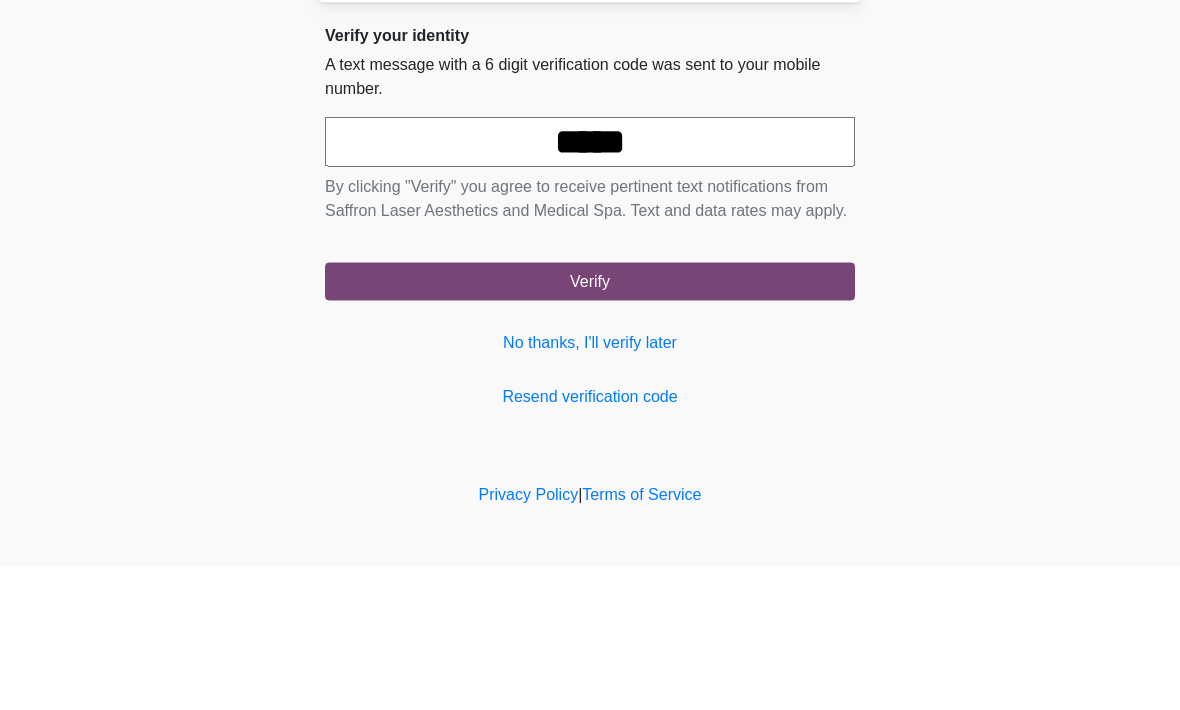 type on "******" 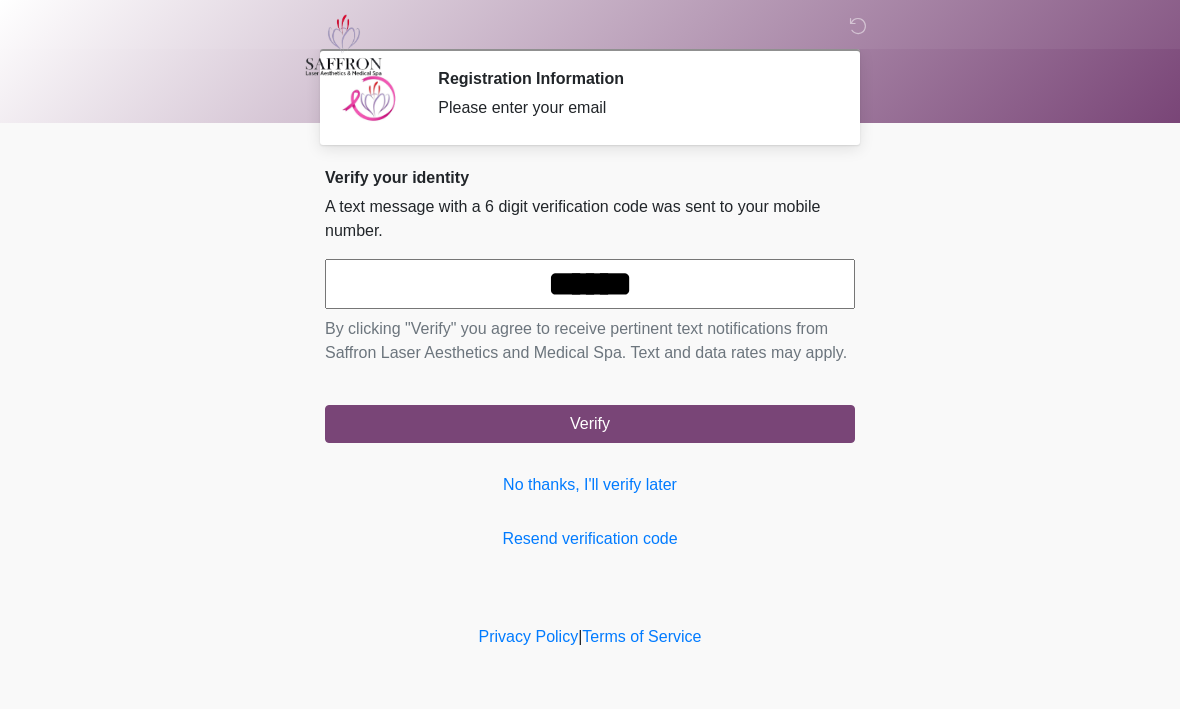 click on "Verify" at bounding box center (590, 425) 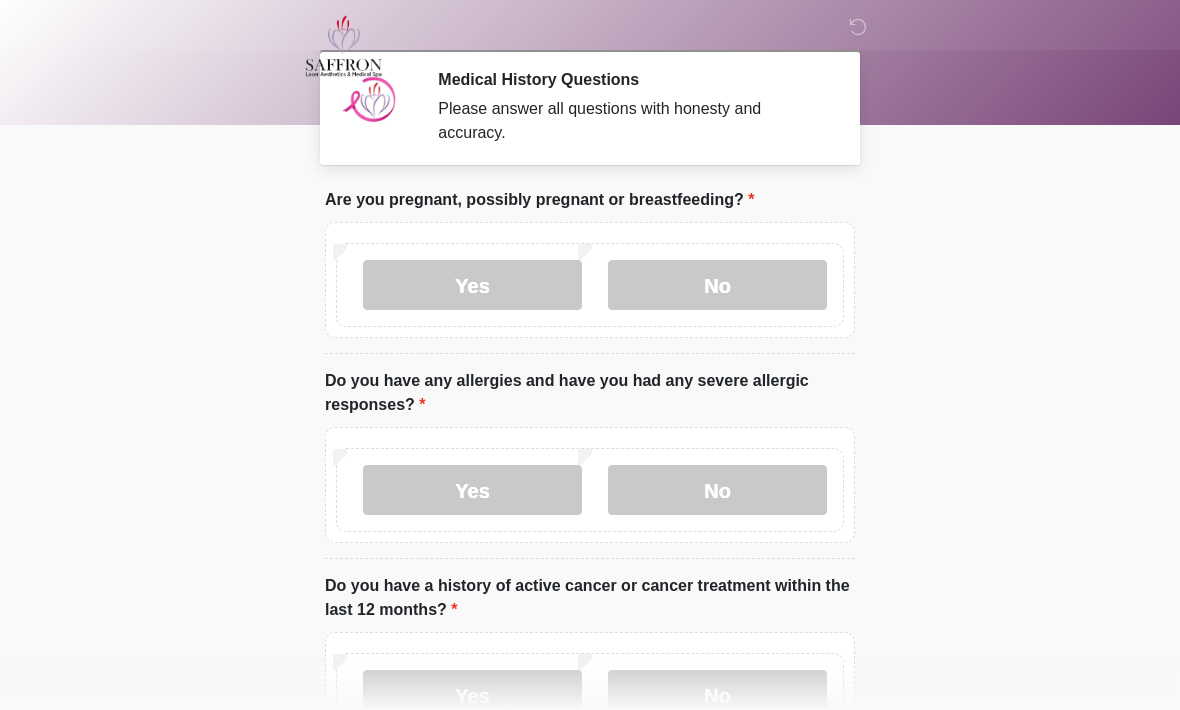 click on "No" at bounding box center [717, 285] 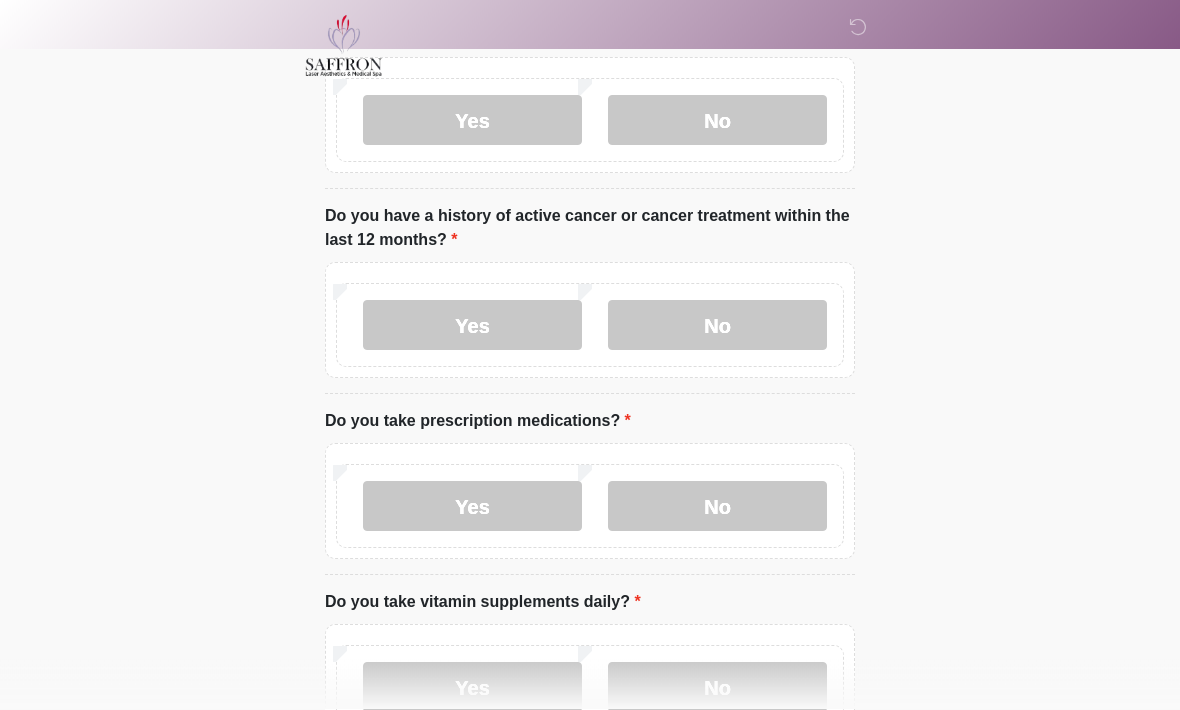 scroll, scrollTop: 367, scrollLeft: 0, axis: vertical 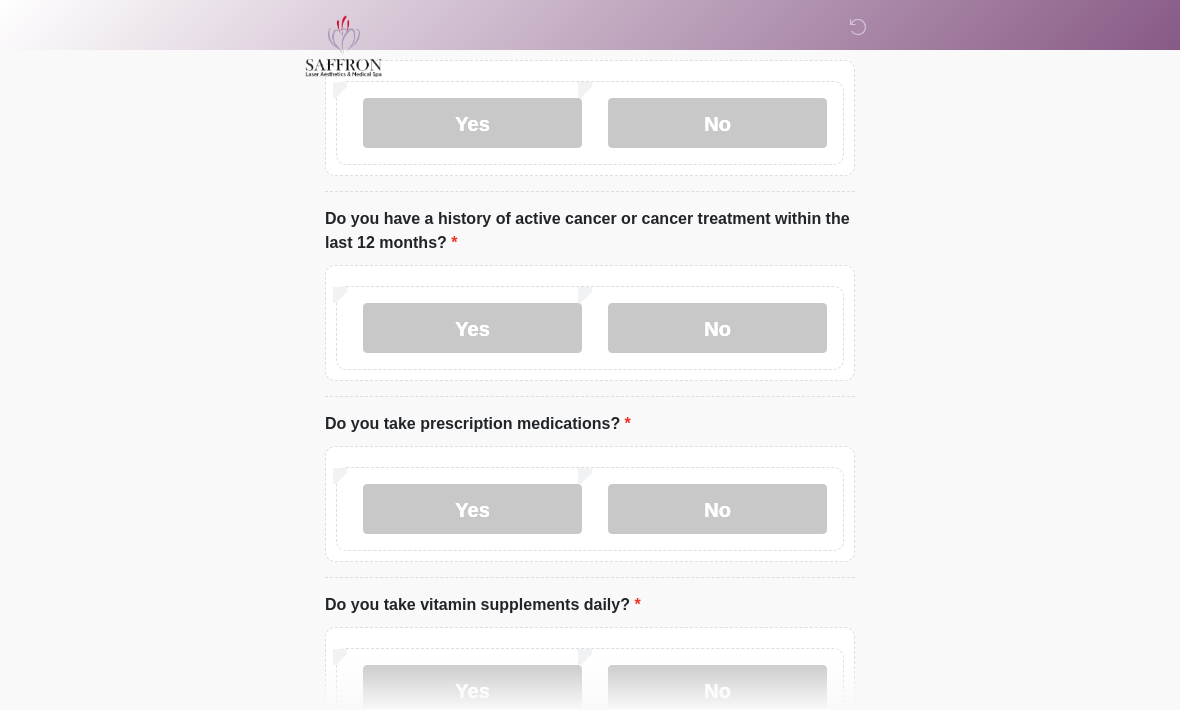 click on "No" at bounding box center (717, 328) 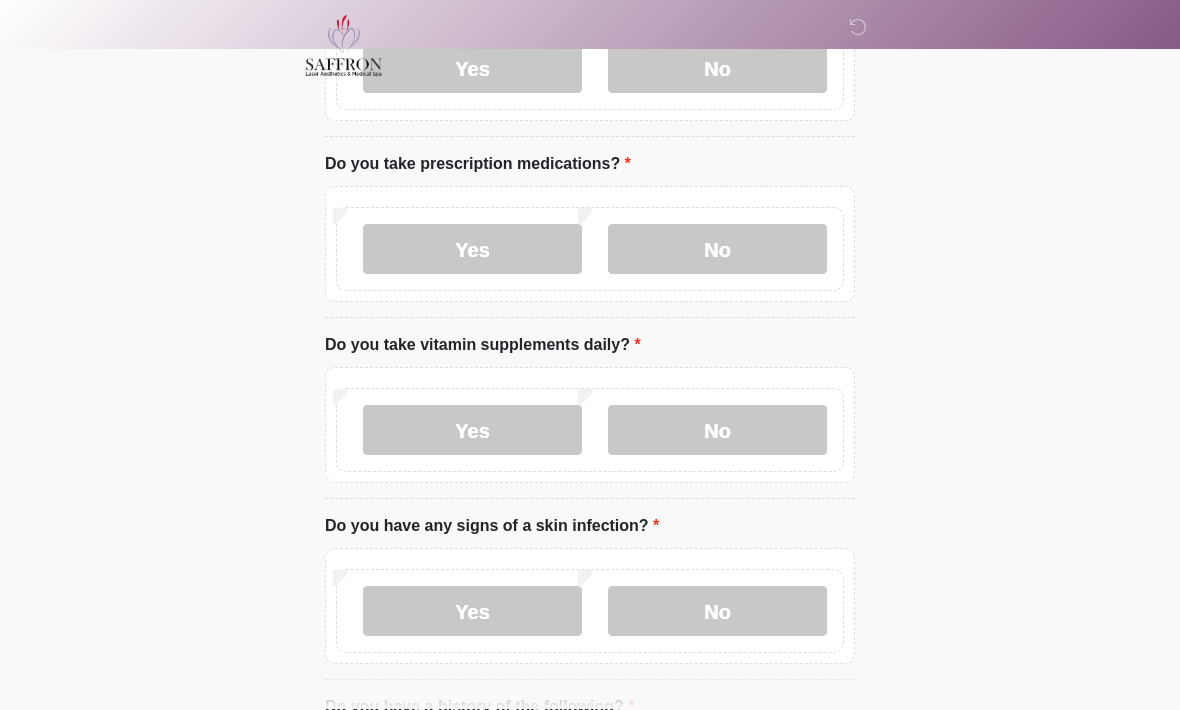 scroll, scrollTop: 627, scrollLeft: 0, axis: vertical 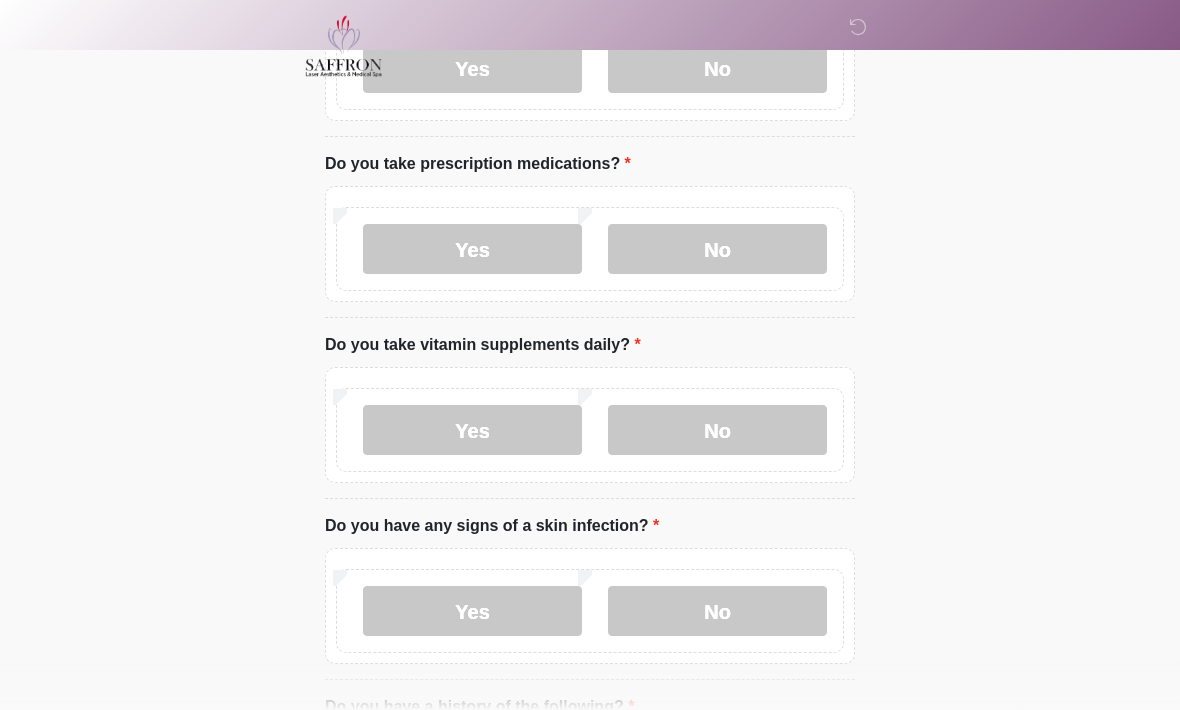 click on "Yes" at bounding box center [472, 430] 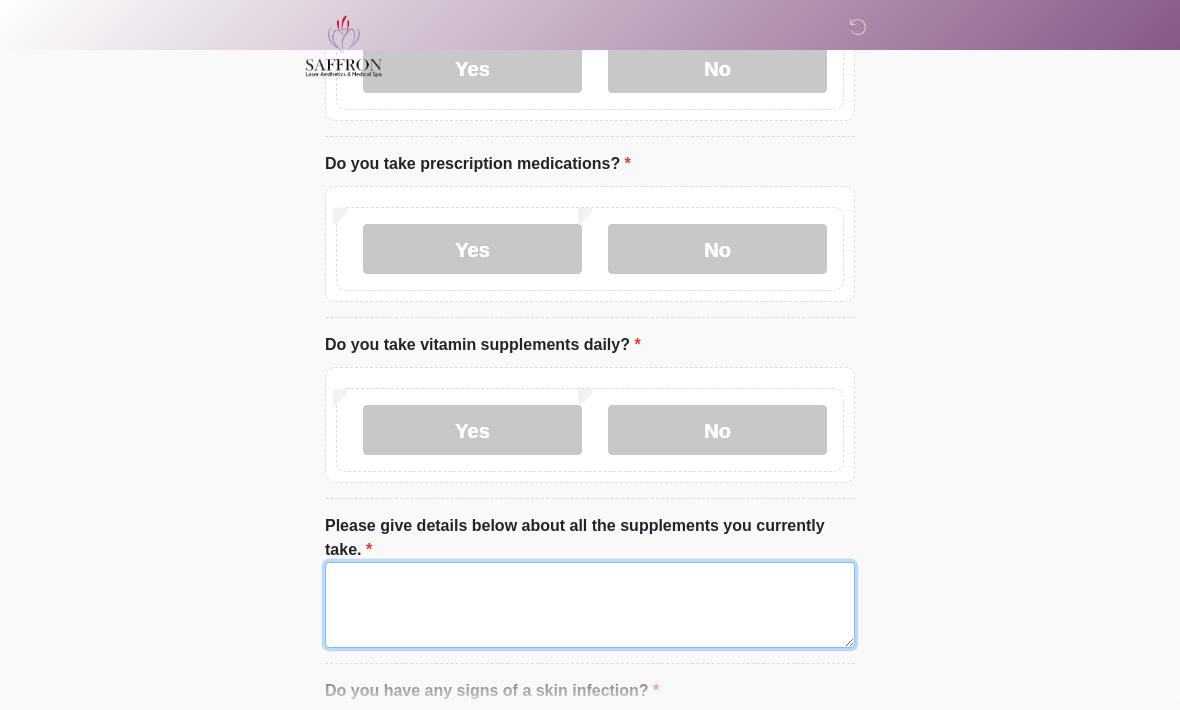 click on "Please give details below about all the supplements you currently take." at bounding box center [590, 605] 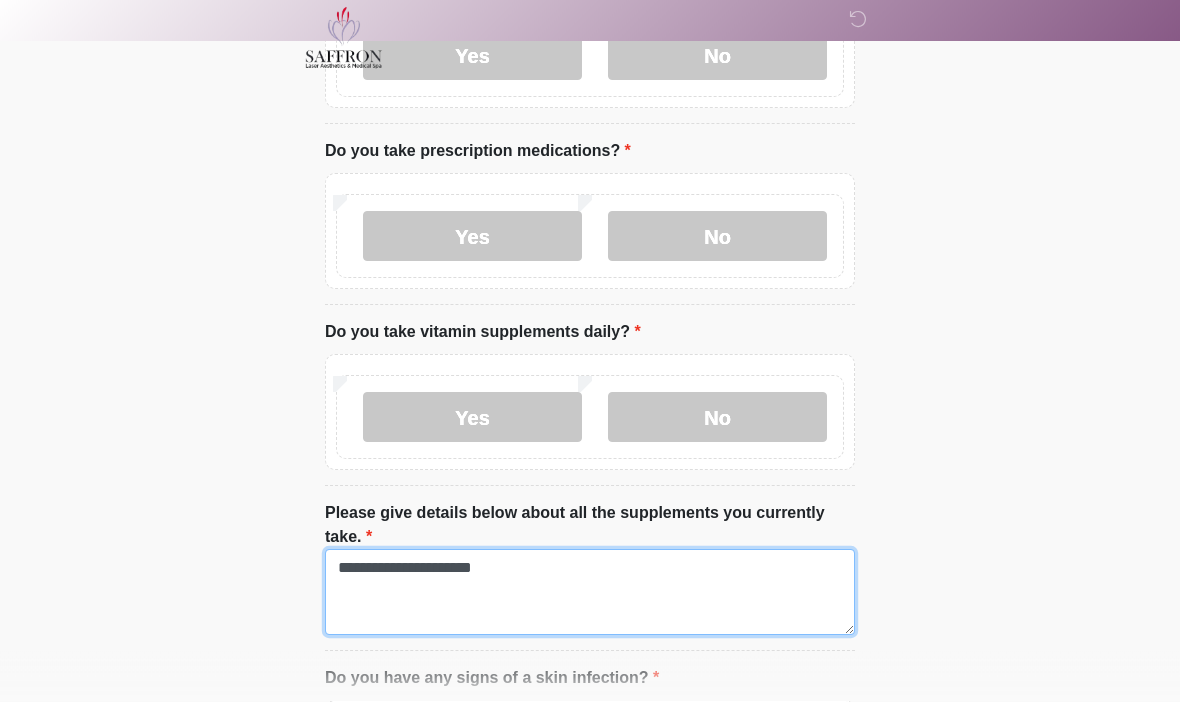 scroll, scrollTop: 626, scrollLeft: 0, axis: vertical 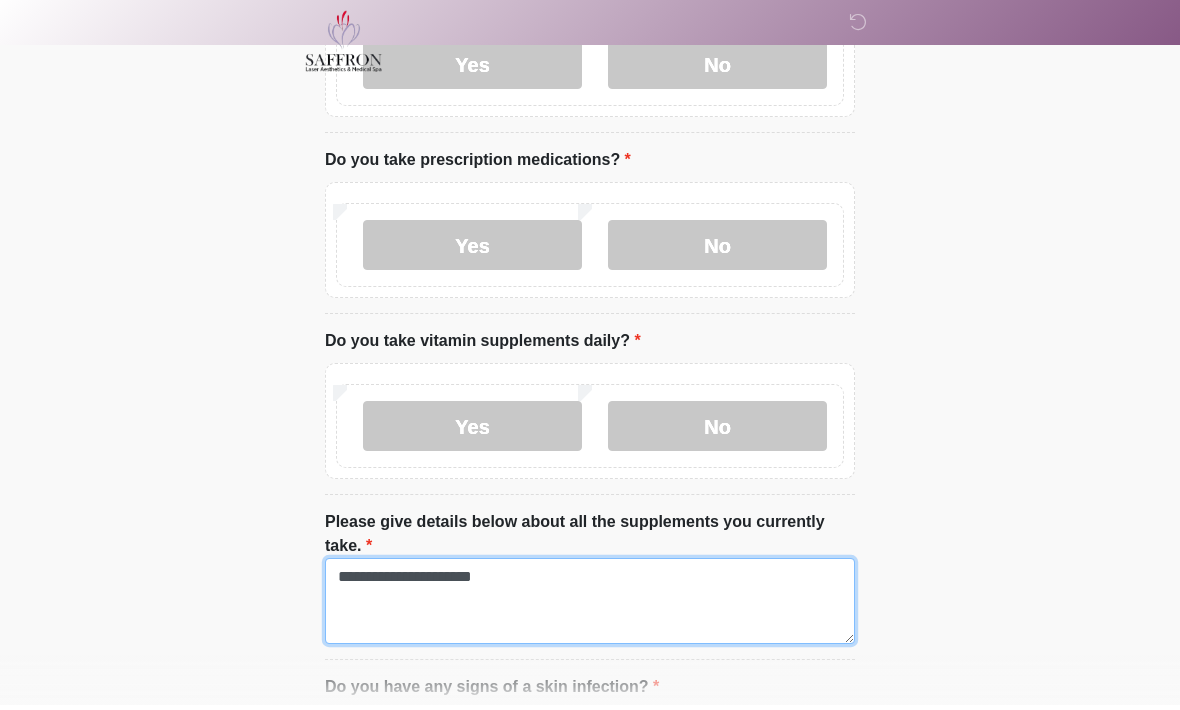 type on "**********" 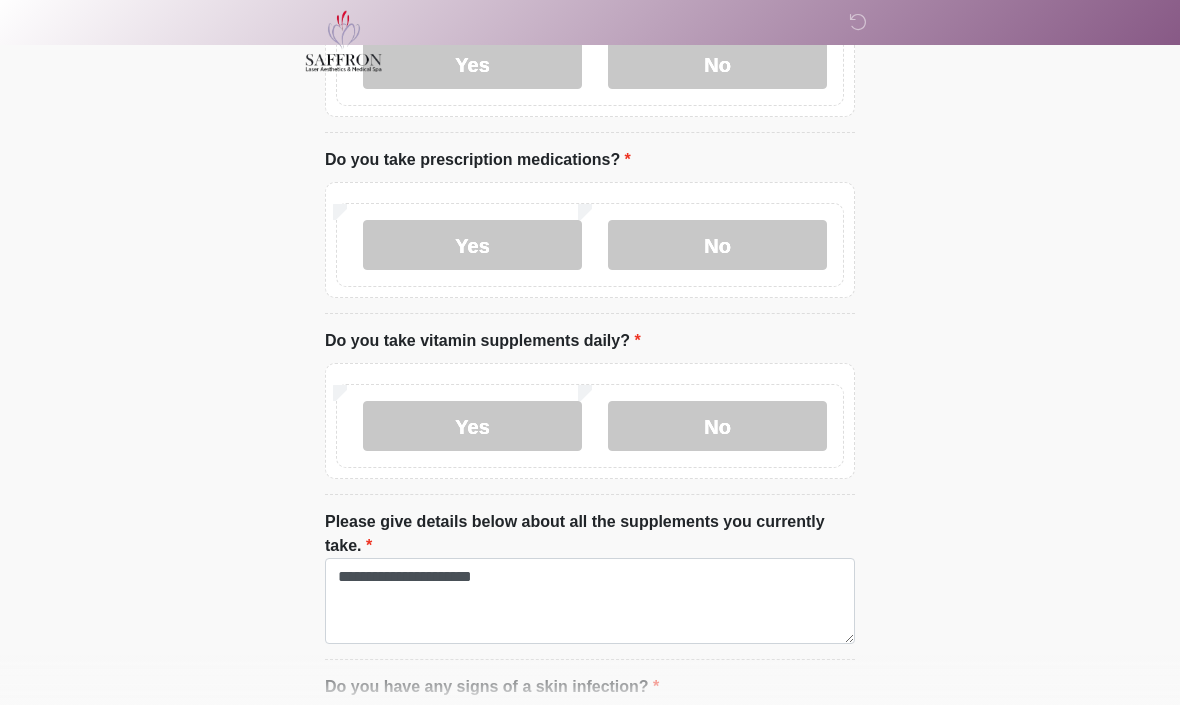 click on "Yes" at bounding box center (472, 250) 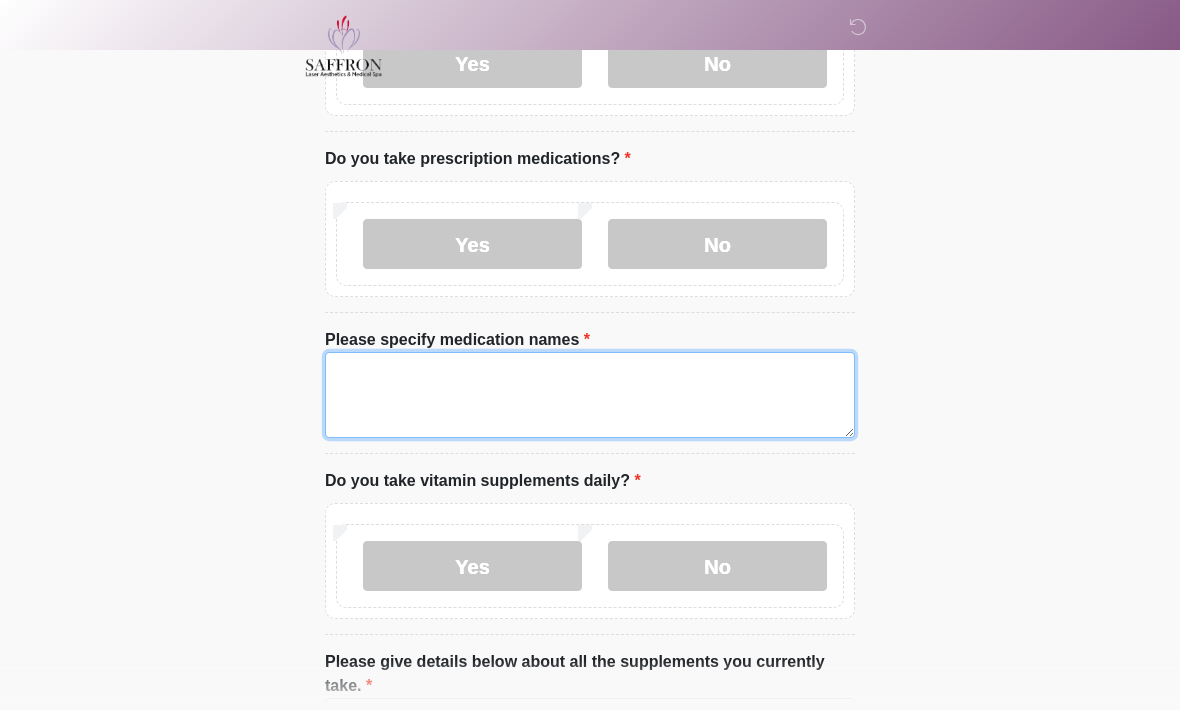 click on "Please specify medication names" at bounding box center [590, 395] 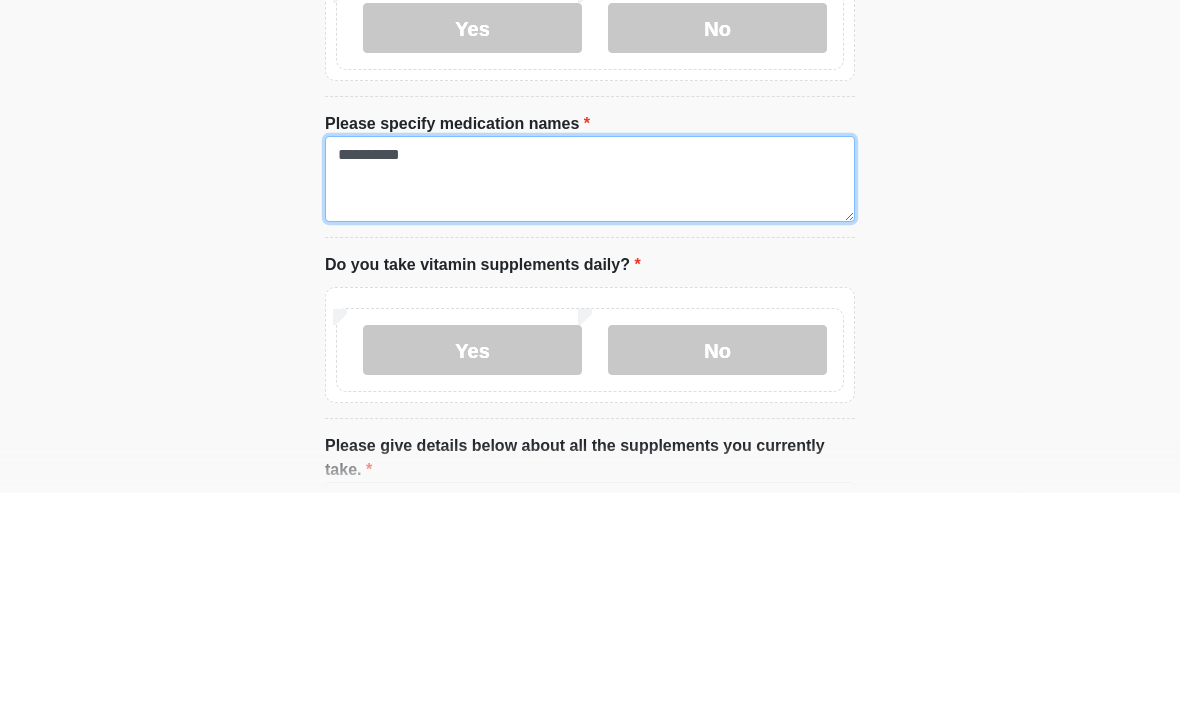 type on "**********" 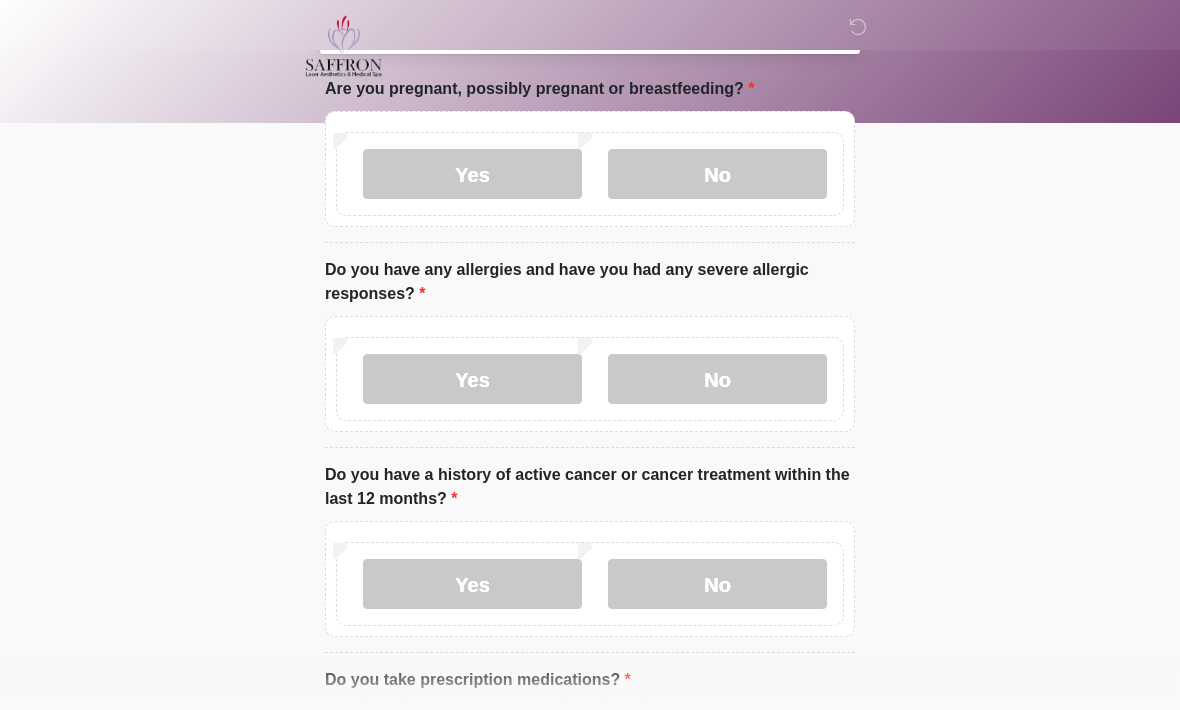 scroll, scrollTop: 0, scrollLeft: 0, axis: both 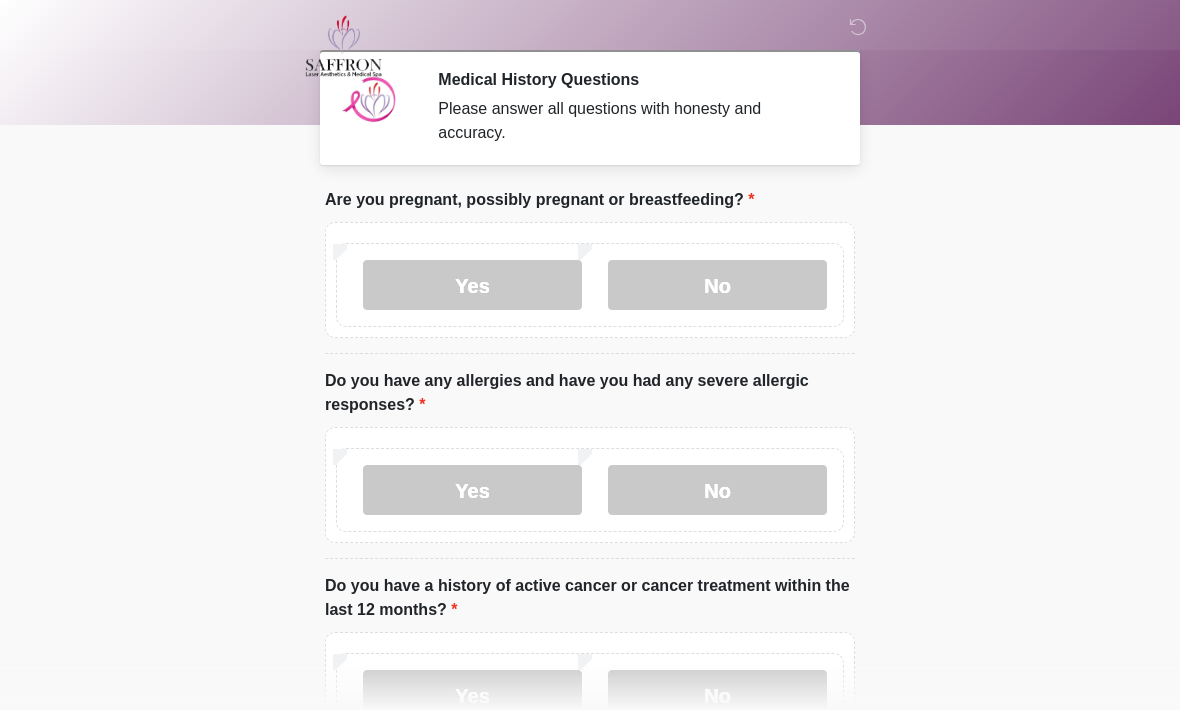 click on "No" at bounding box center [717, 285] 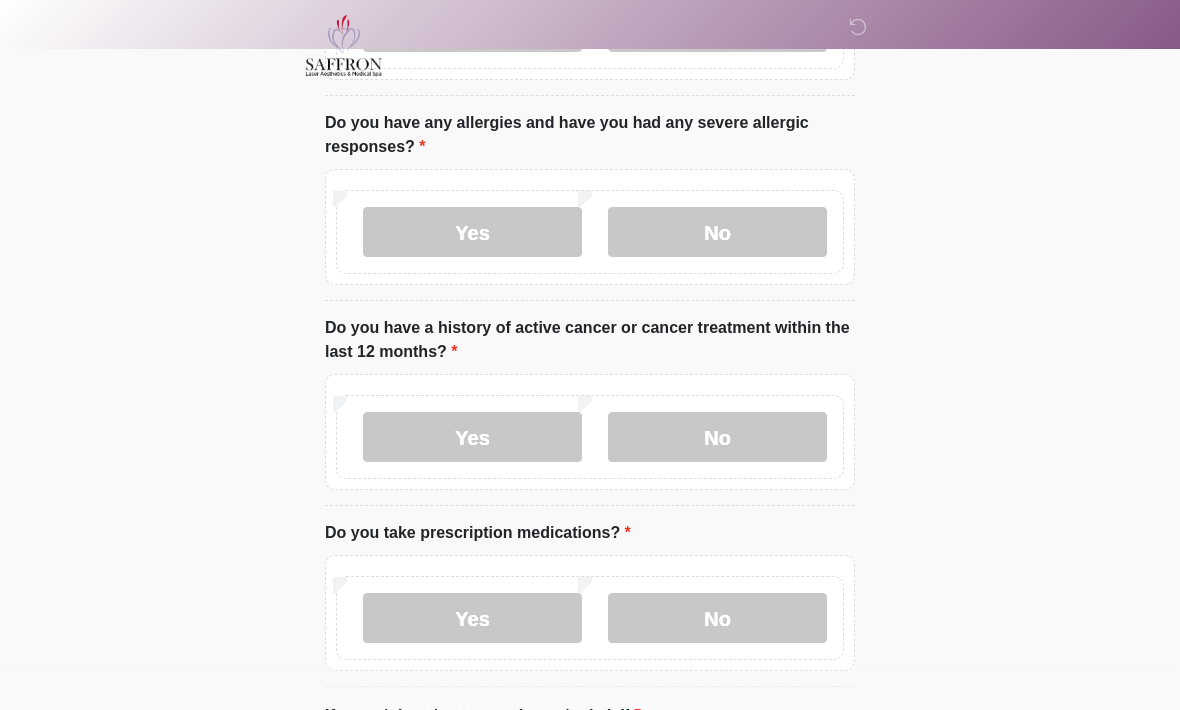 scroll, scrollTop: 261, scrollLeft: 0, axis: vertical 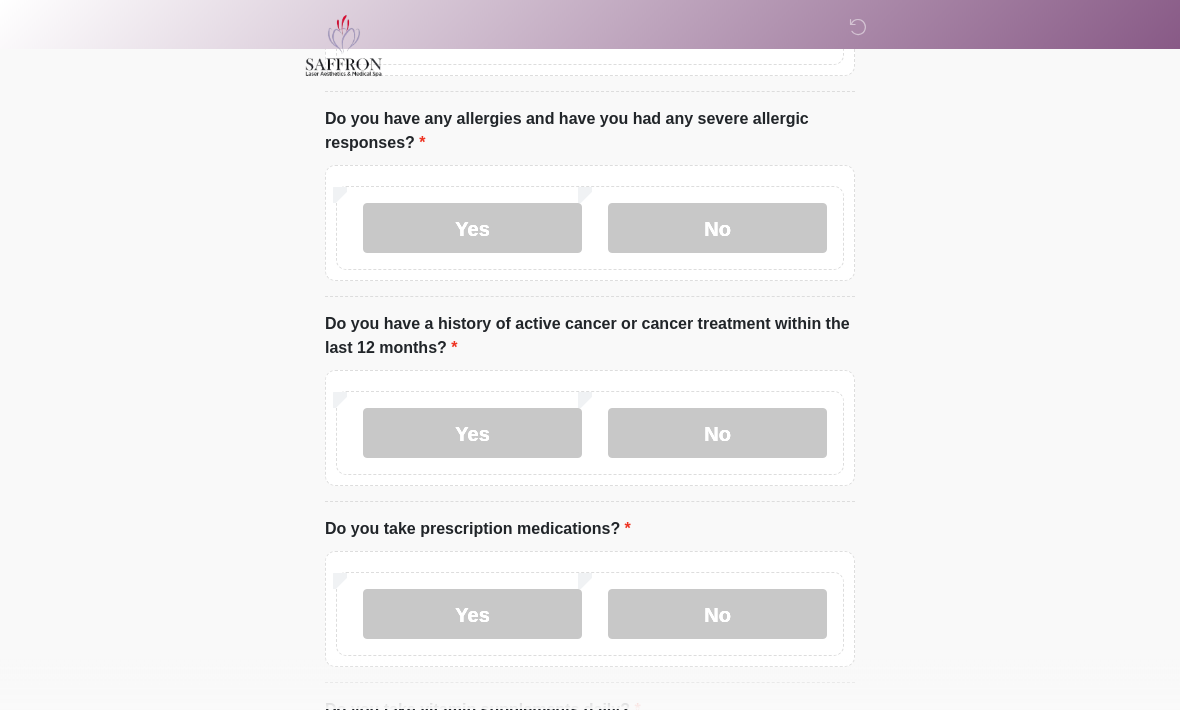 click on "No" at bounding box center [717, 434] 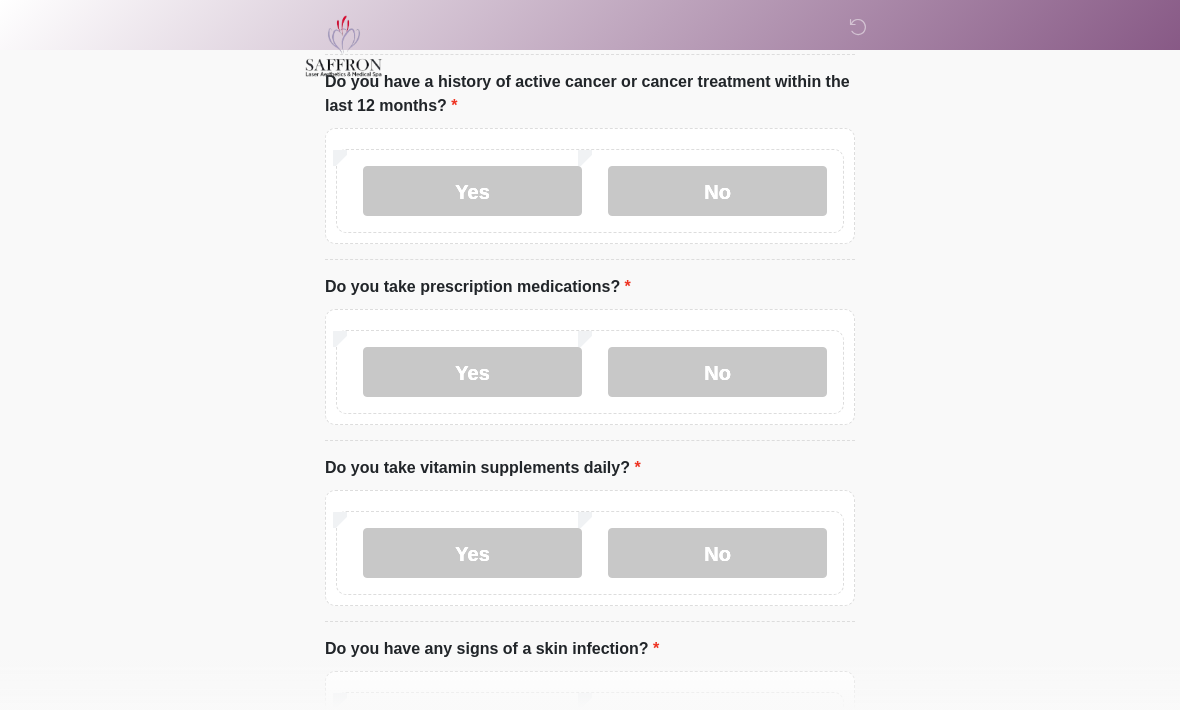 scroll, scrollTop: 535, scrollLeft: 0, axis: vertical 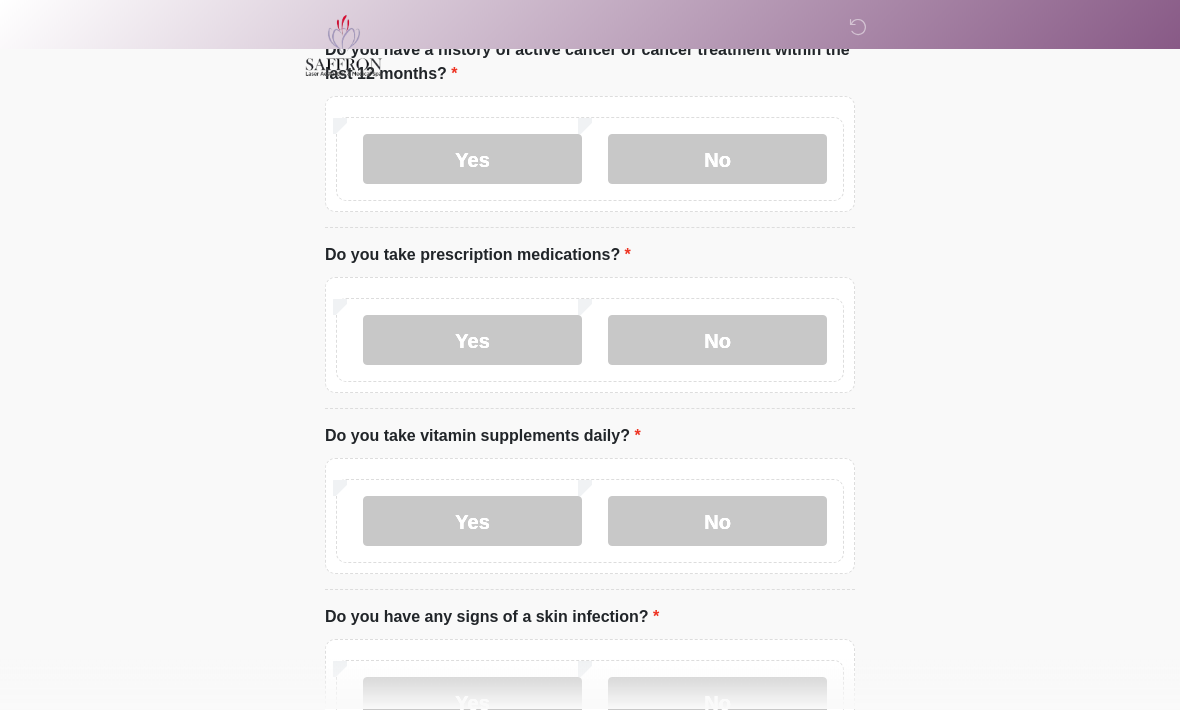 click on "Yes" at bounding box center (472, 341) 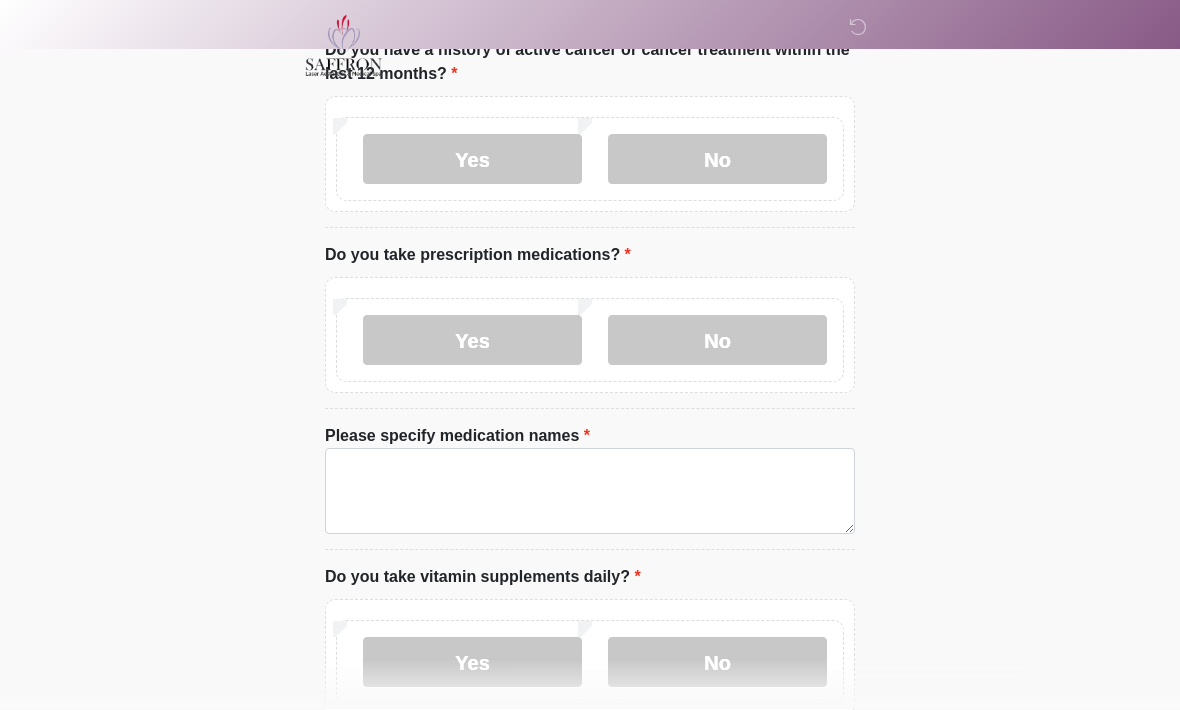 scroll, scrollTop: 536, scrollLeft: 0, axis: vertical 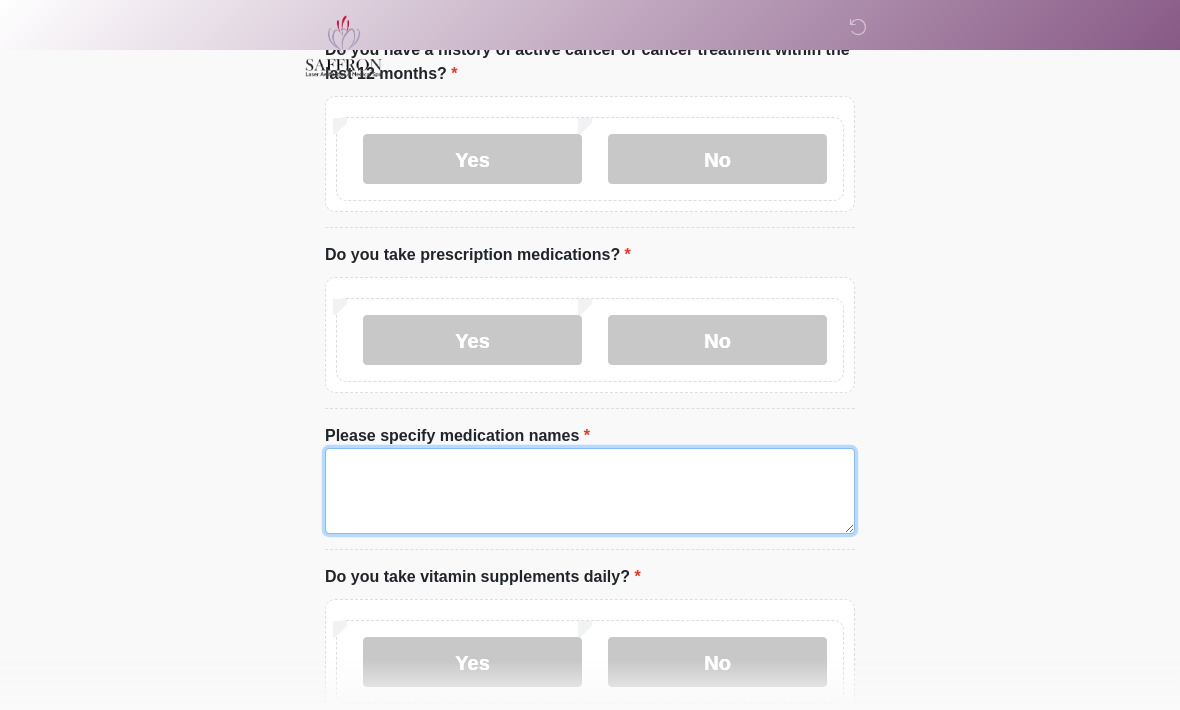 click on "Please specify medication names" at bounding box center [590, 491] 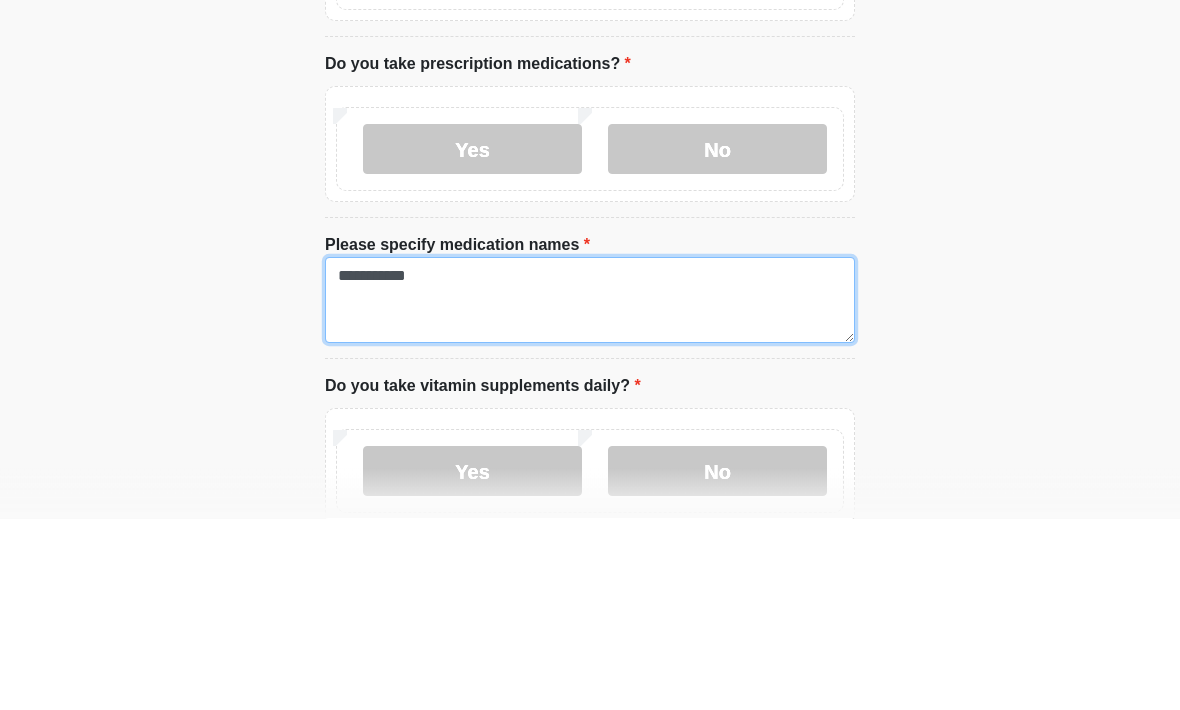 click on "**********" at bounding box center (590, 492) 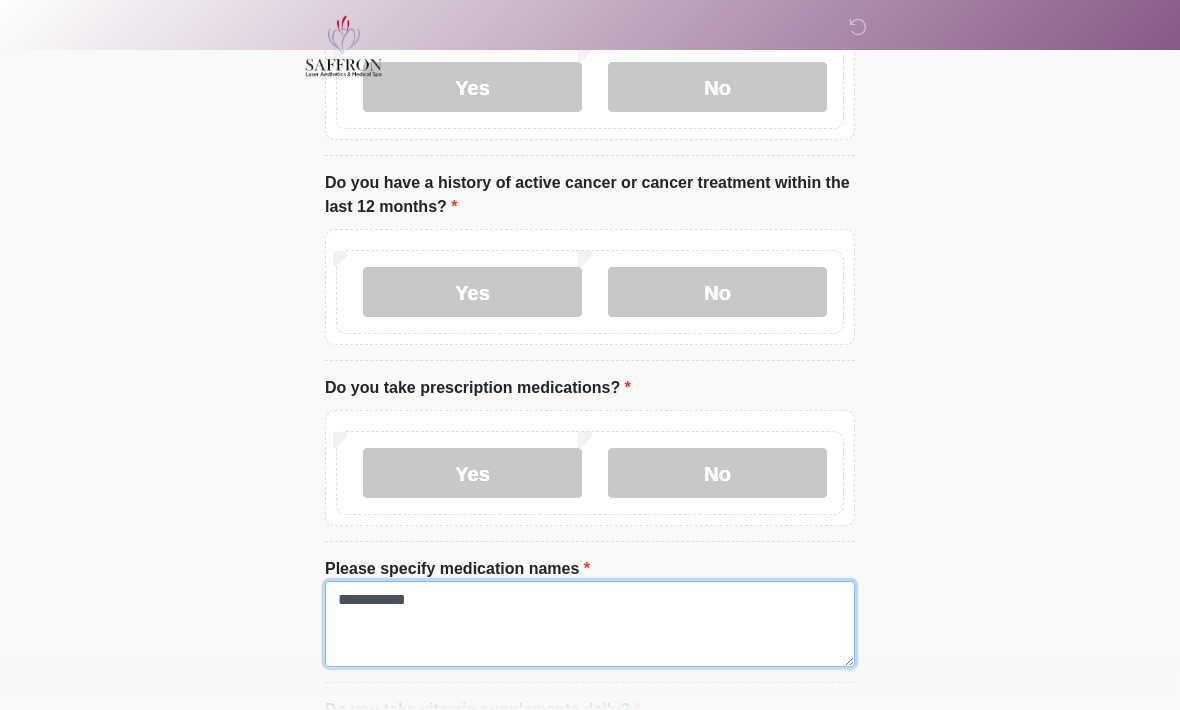 scroll, scrollTop: 386, scrollLeft: 0, axis: vertical 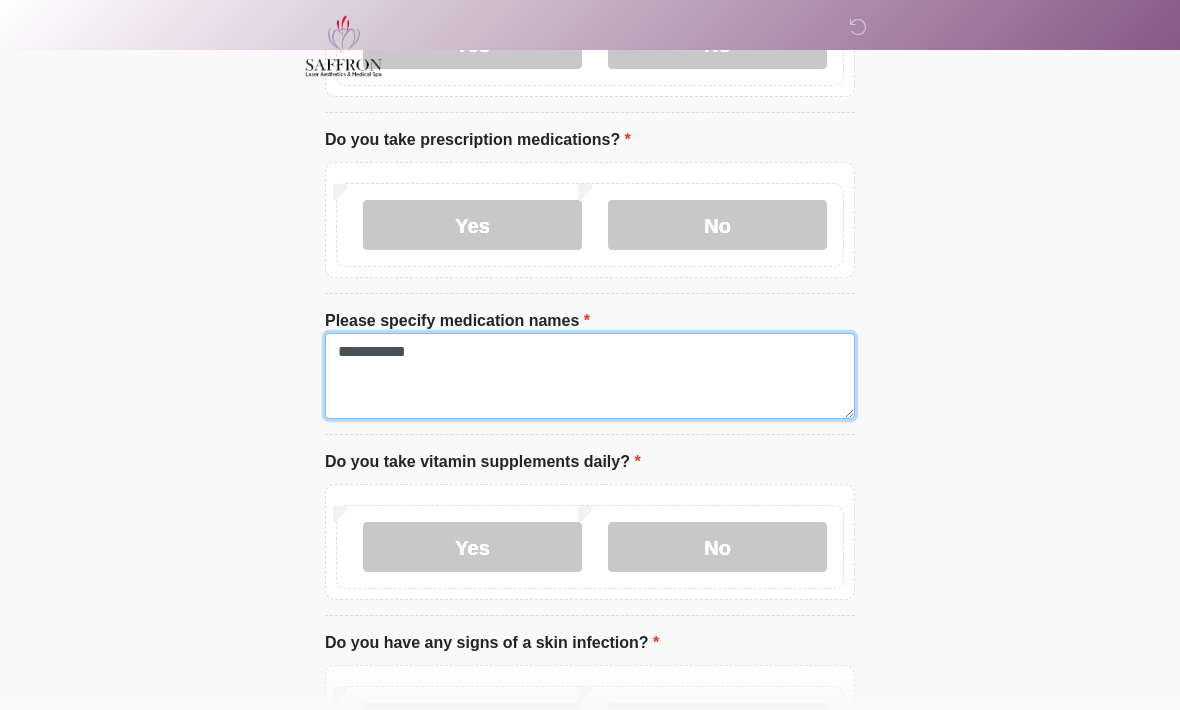 click on "**********" at bounding box center [590, 376] 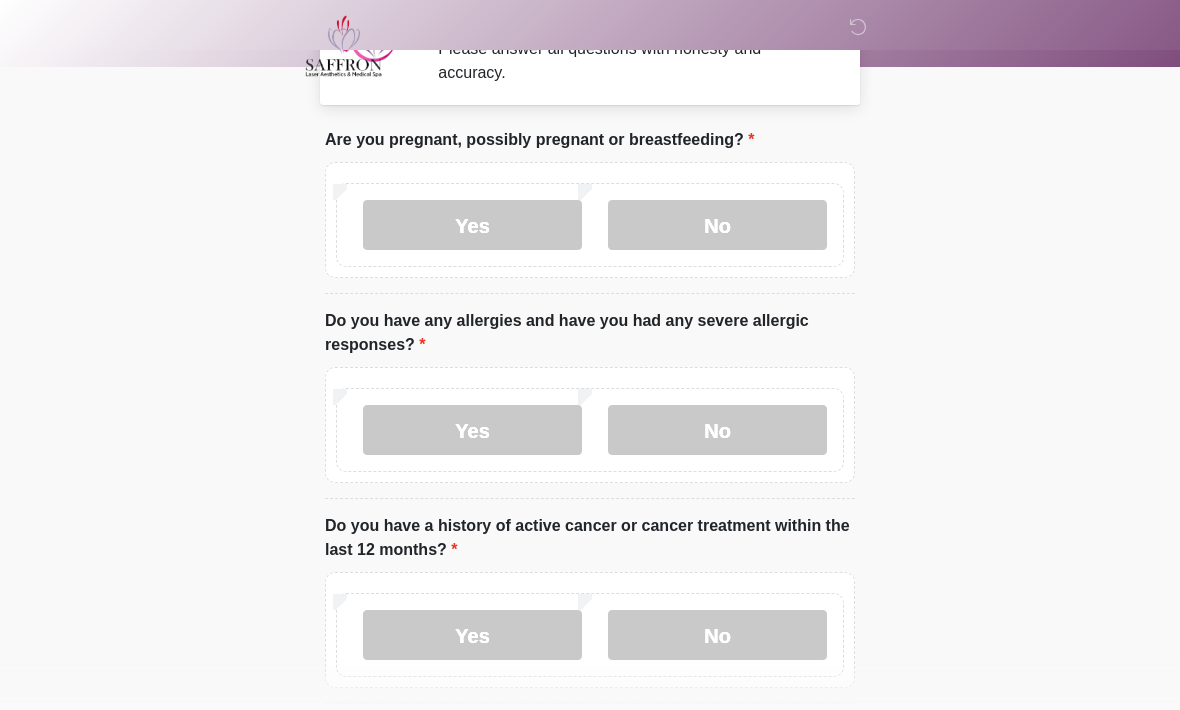 scroll, scrollTop: 53, scrollLeft: 0, axis: vertical 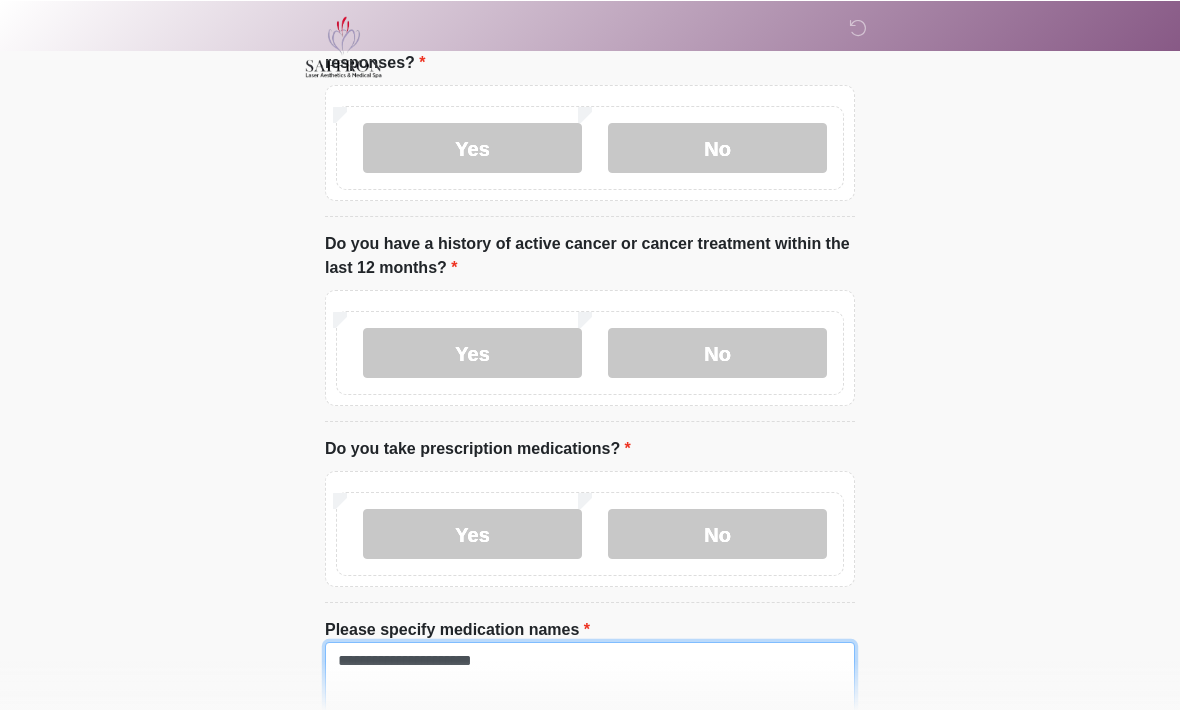 click on "**********" at bounding box center (590, 684) 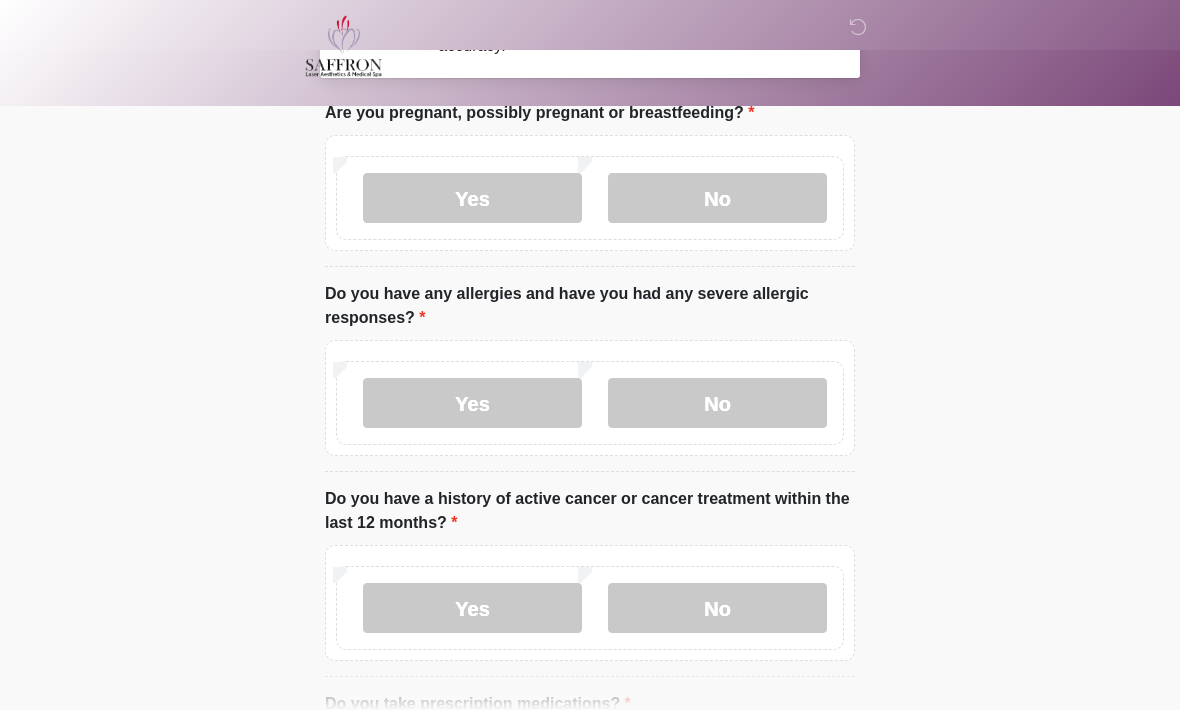 scroll, scrollTop: 0, scrollLeft: 0, axis: both 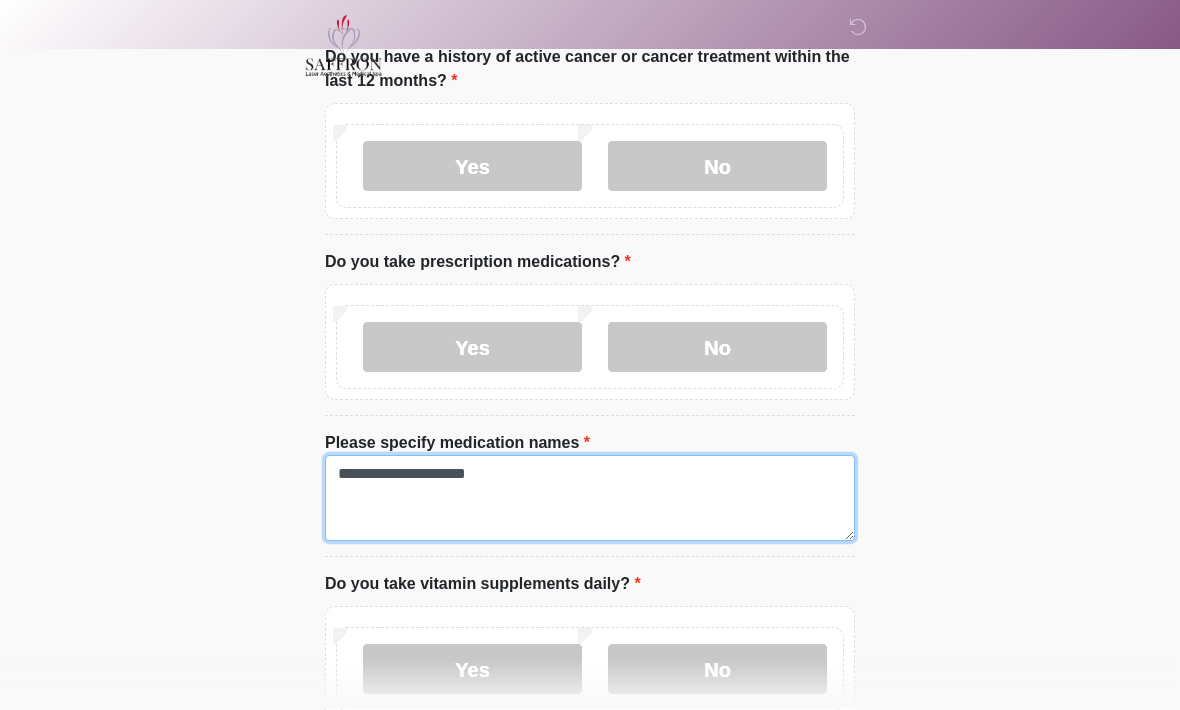 click on "**********" at bounding box center (590, 499) 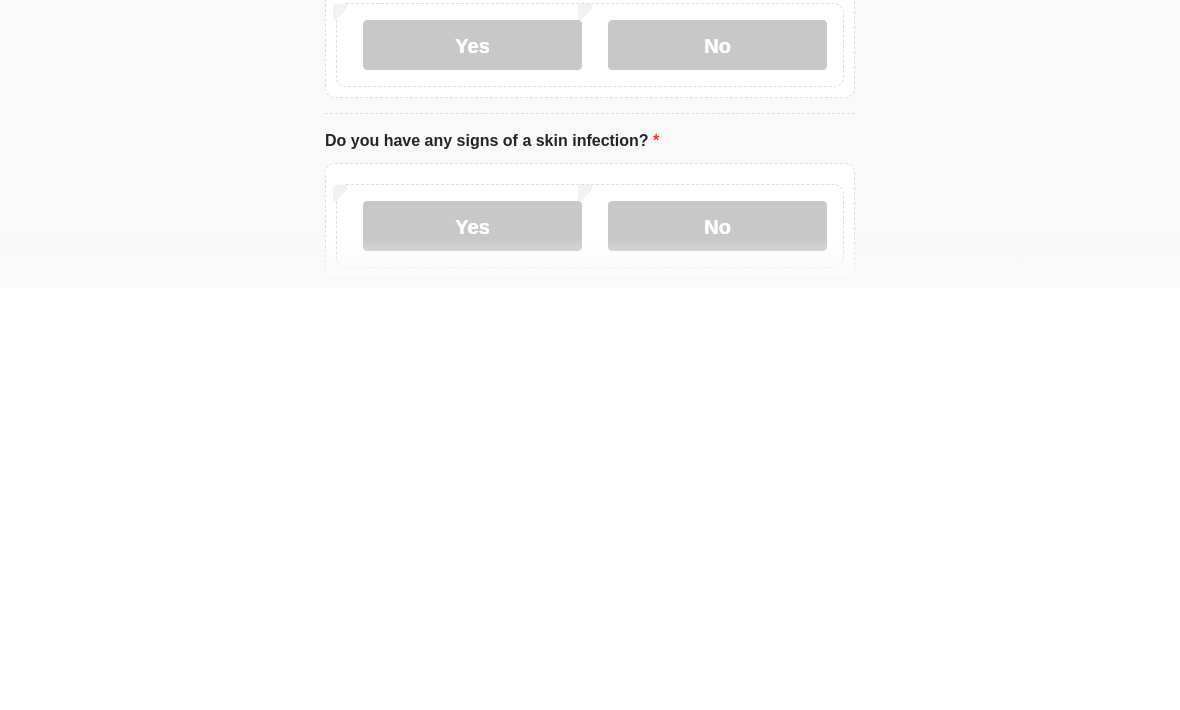 scroll, scrollTop: 731, scrollLeft: 0, axis: vertical 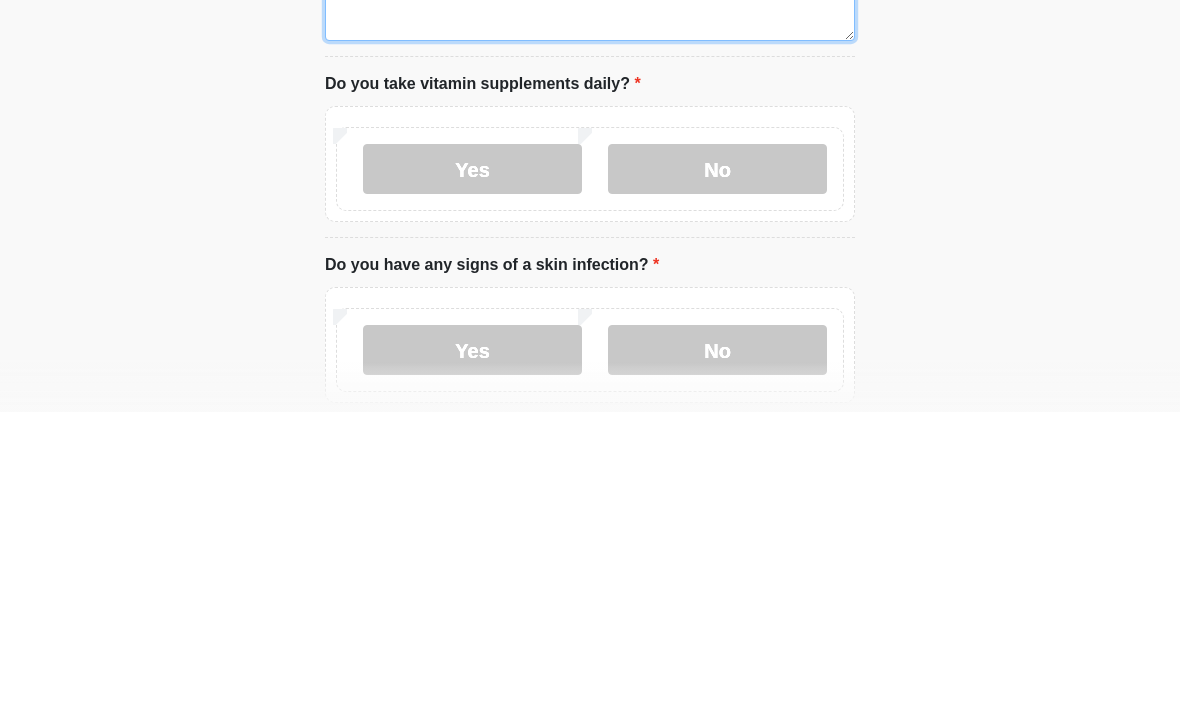 type on "**********" 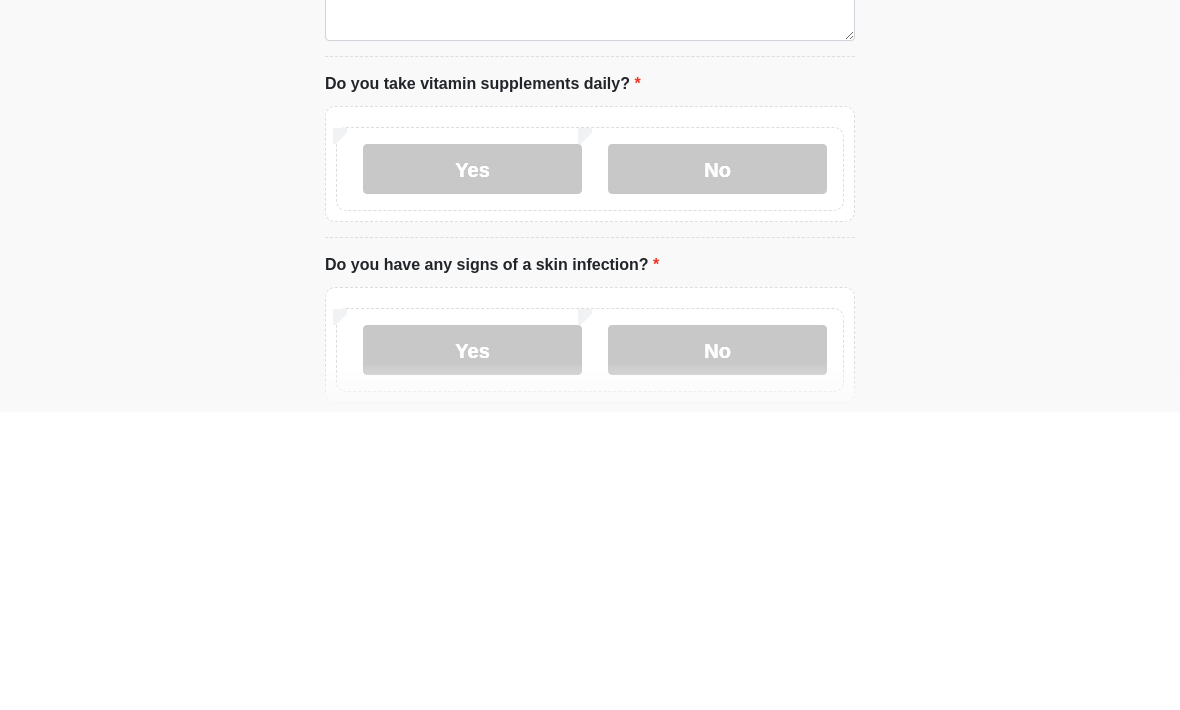 click on "Yes" at bounding box center (472, 467) 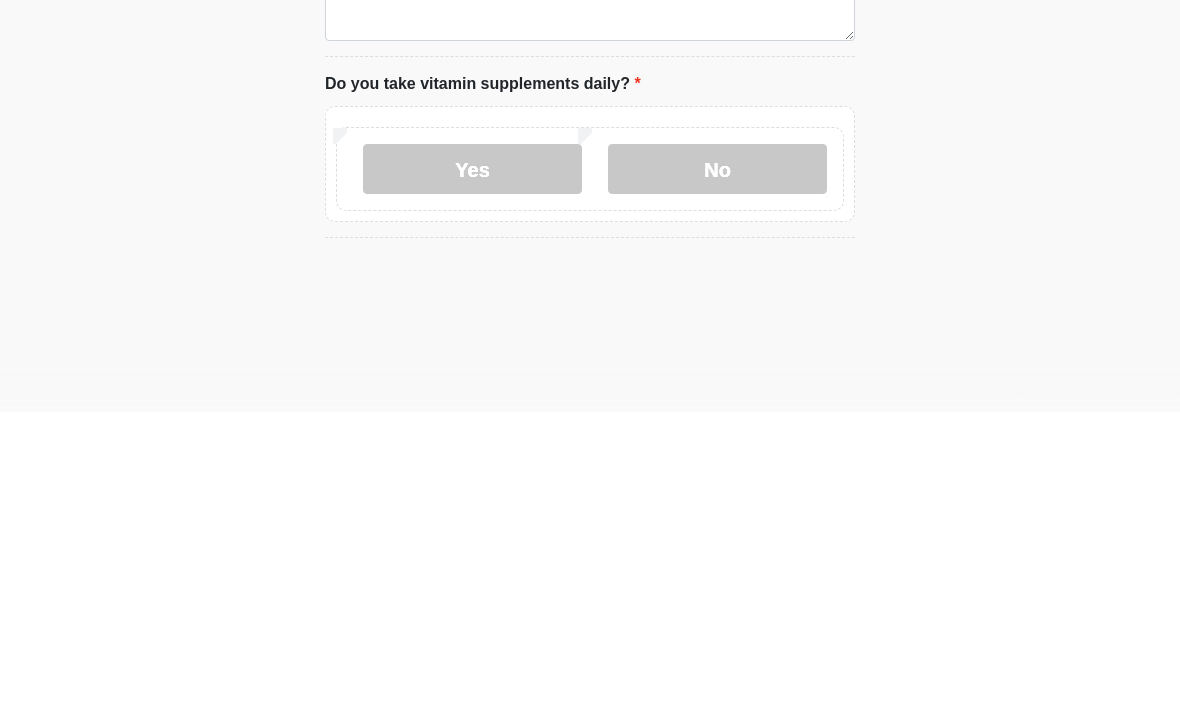 scroll, scrollTop: 1030, scrollLeft: 0, axis: vertical 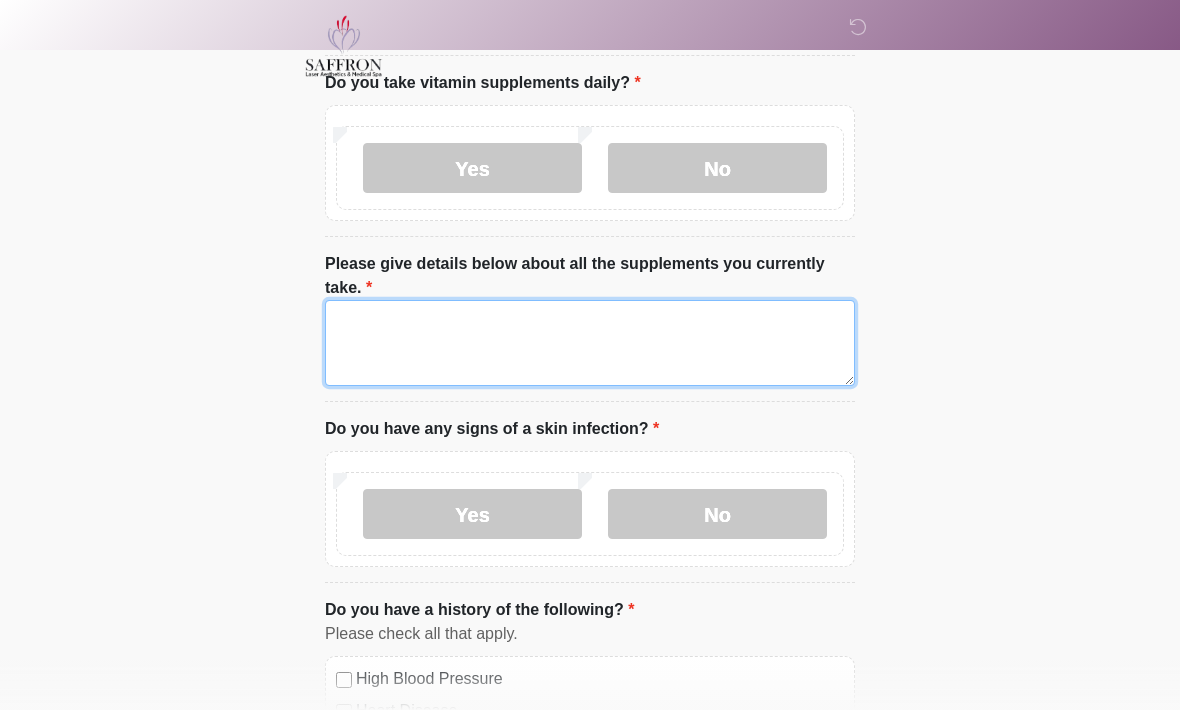 click on "Please give details below about all the supplements you currently take." at bounding box center (590, 343) 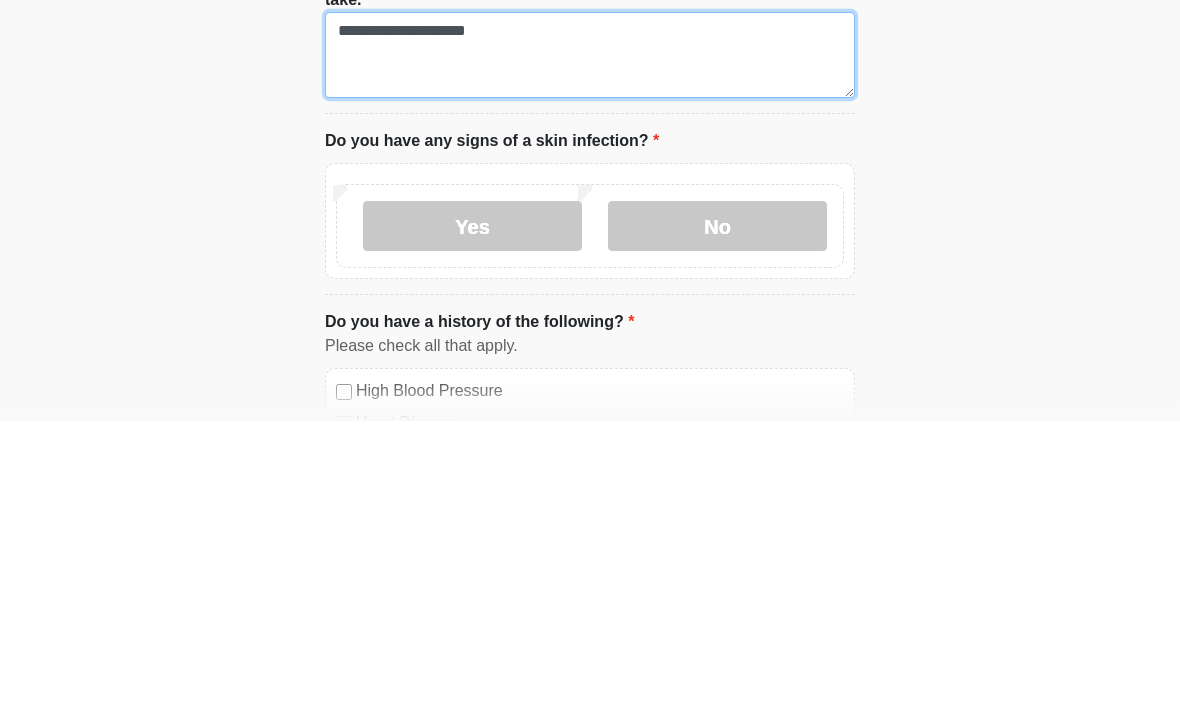 type on "**********" 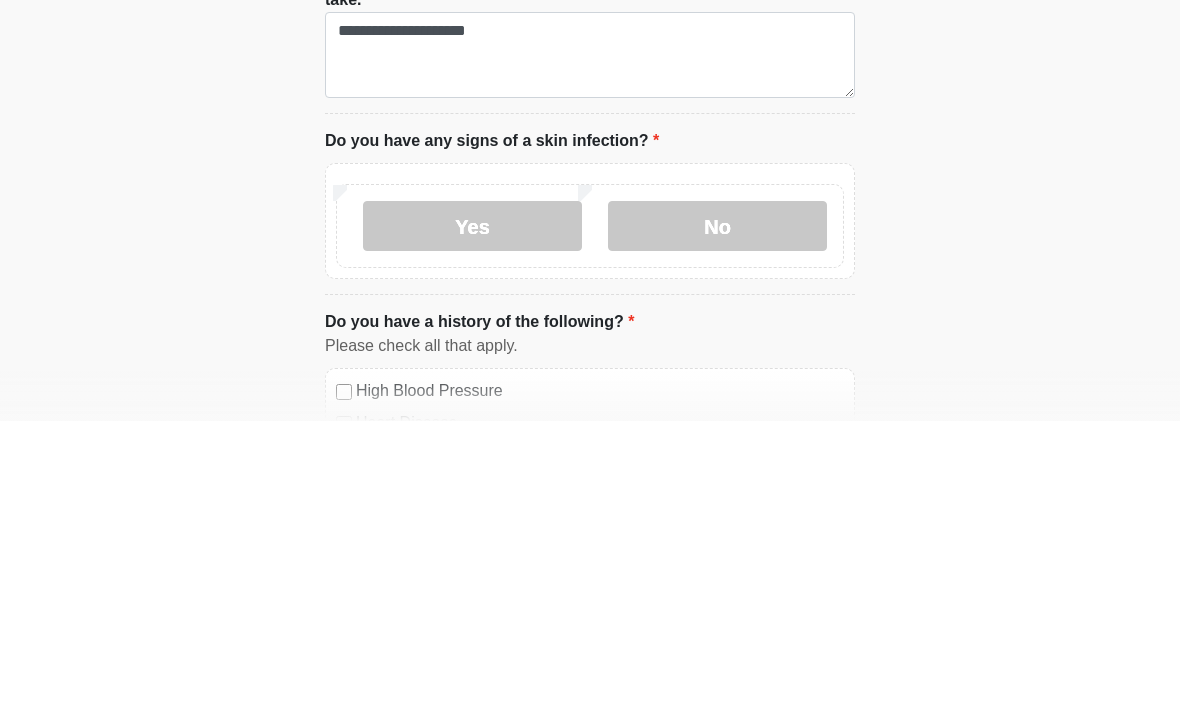 click on "No" at bounding box center (717, 515) 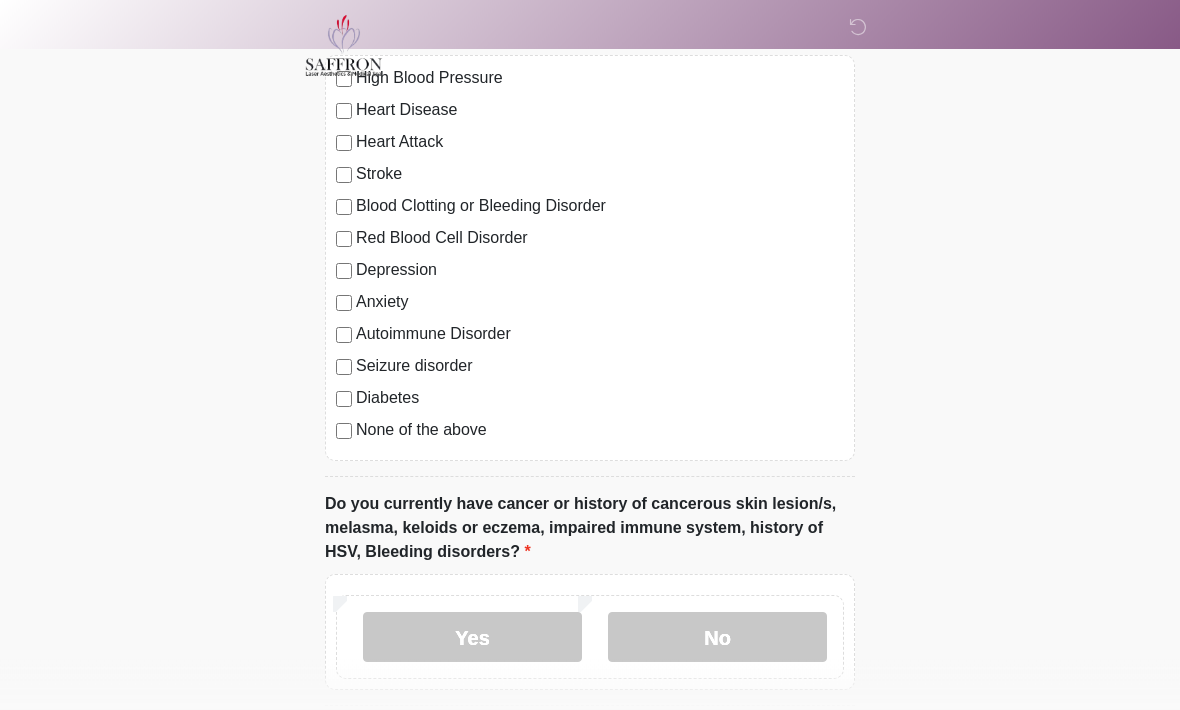 scroll, scrollTop: 1632, scrollLeft: 0, axis: vertical 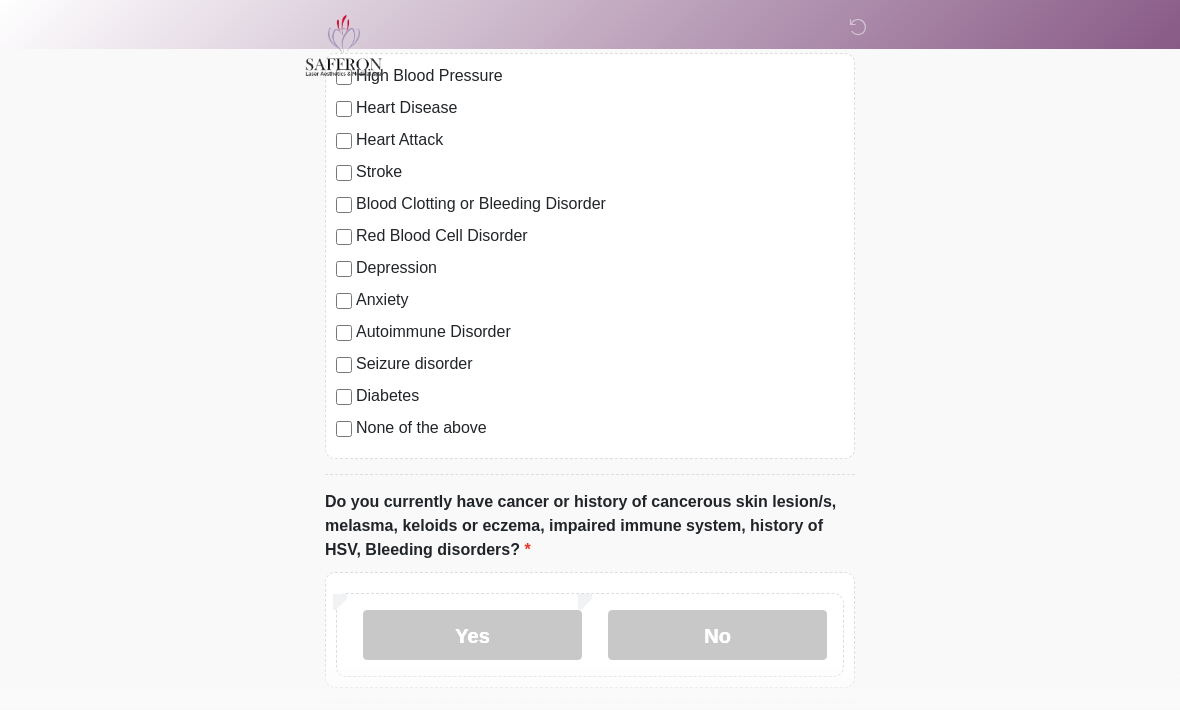 click on "No" at bounding box center (717, 636) 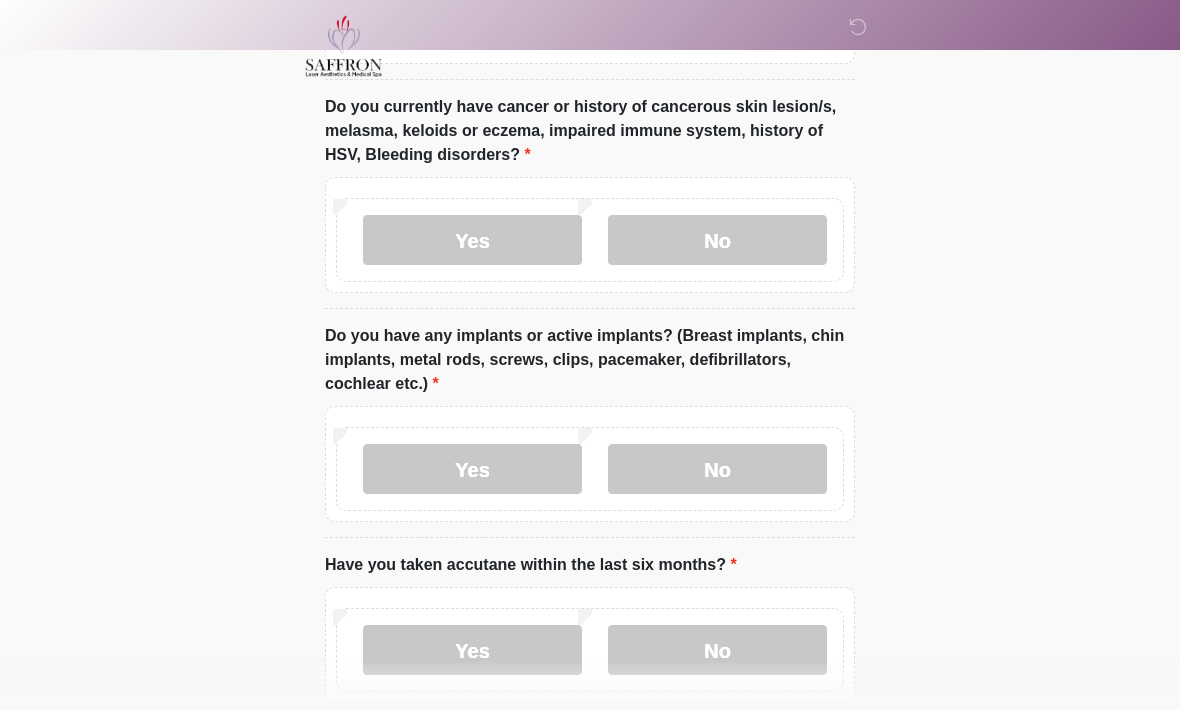 scroll, scrollTop: 2066, scrollLeft: 0, axis: vertical 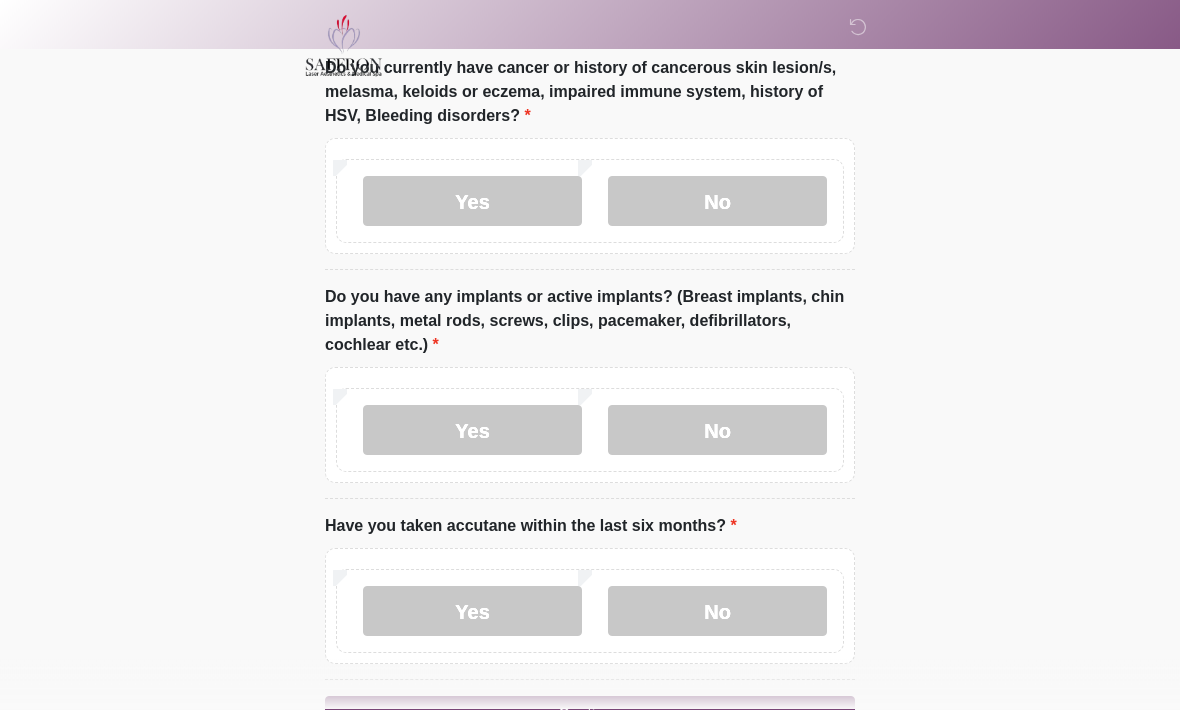 click on "No" at bounding box center (717, 431) 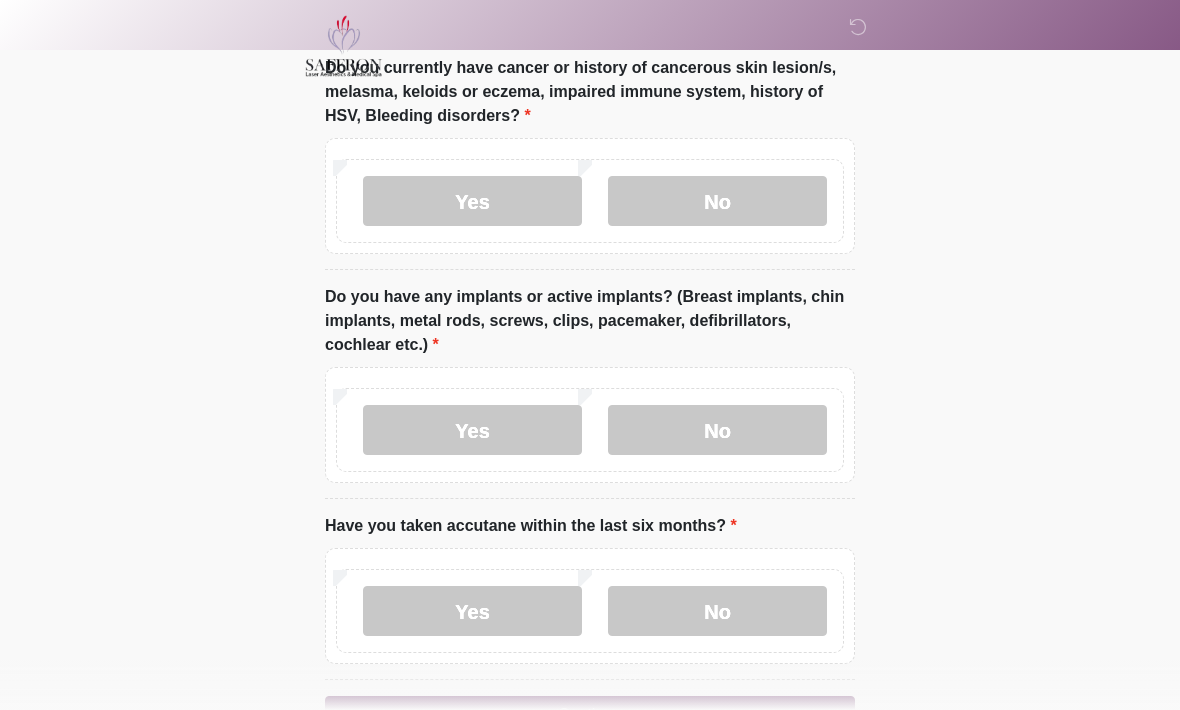 scroll, scrollTop: 2127, scrollLeft: 0, axis: vertical 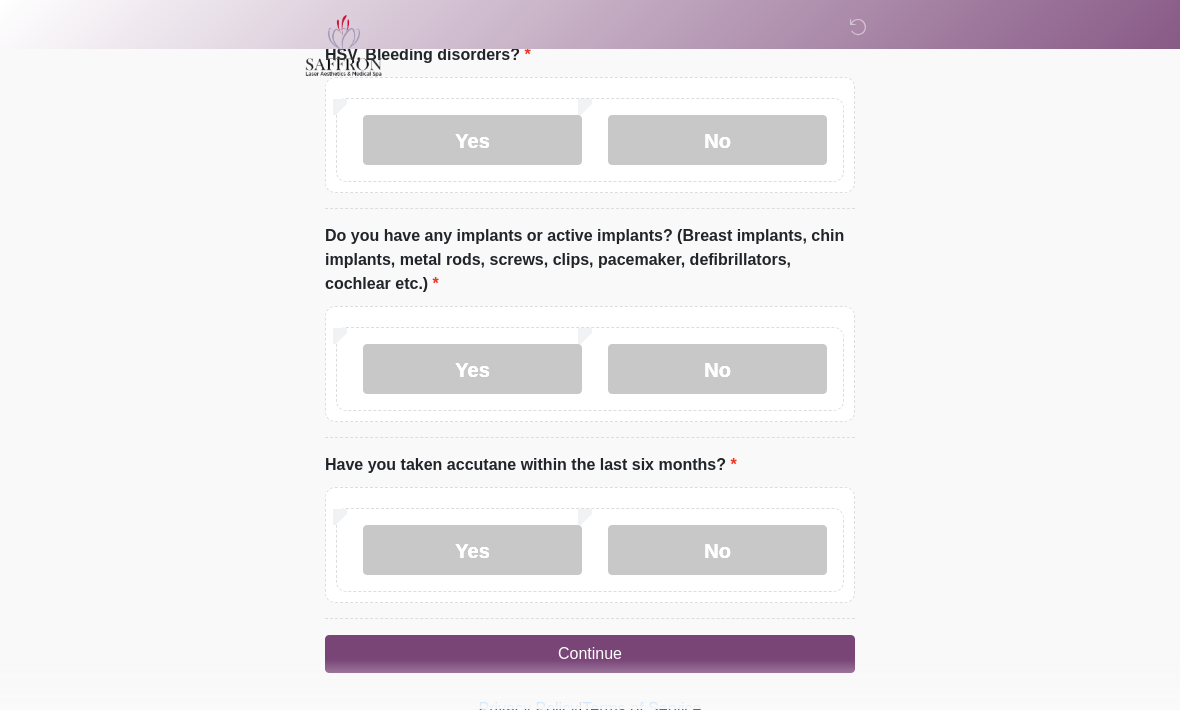 click on "No" at bounding box center [717, 551] 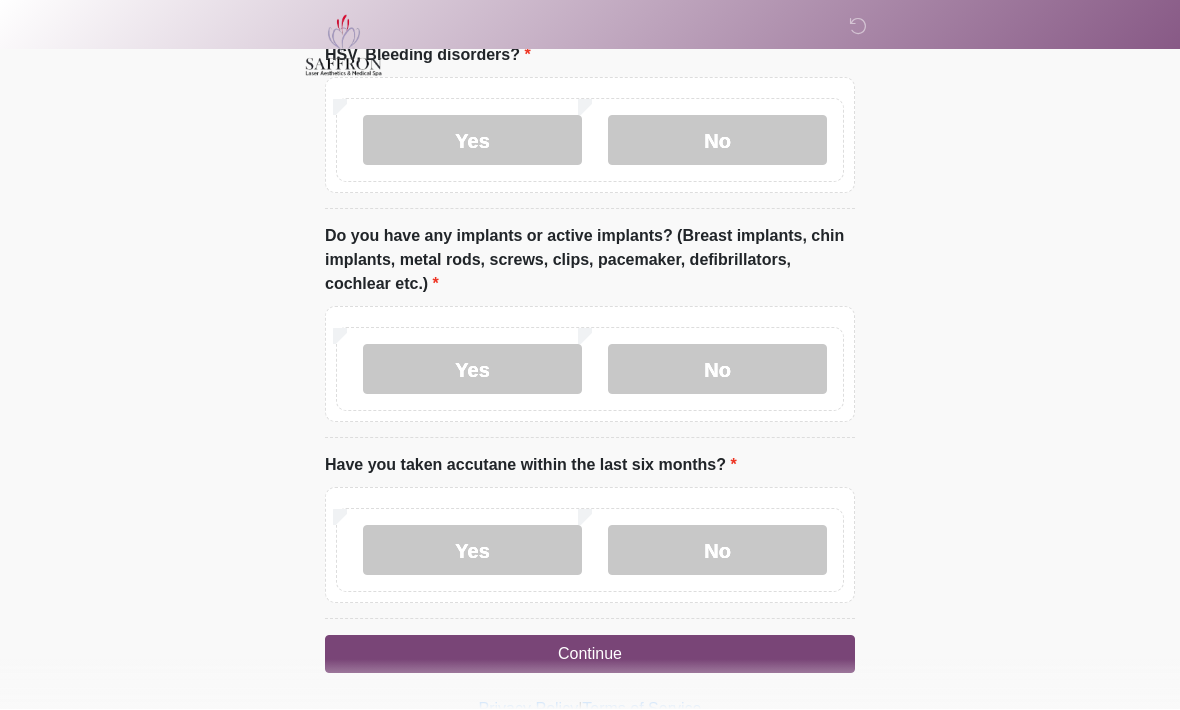 click on "Continue" at bounding box center (590, 655) 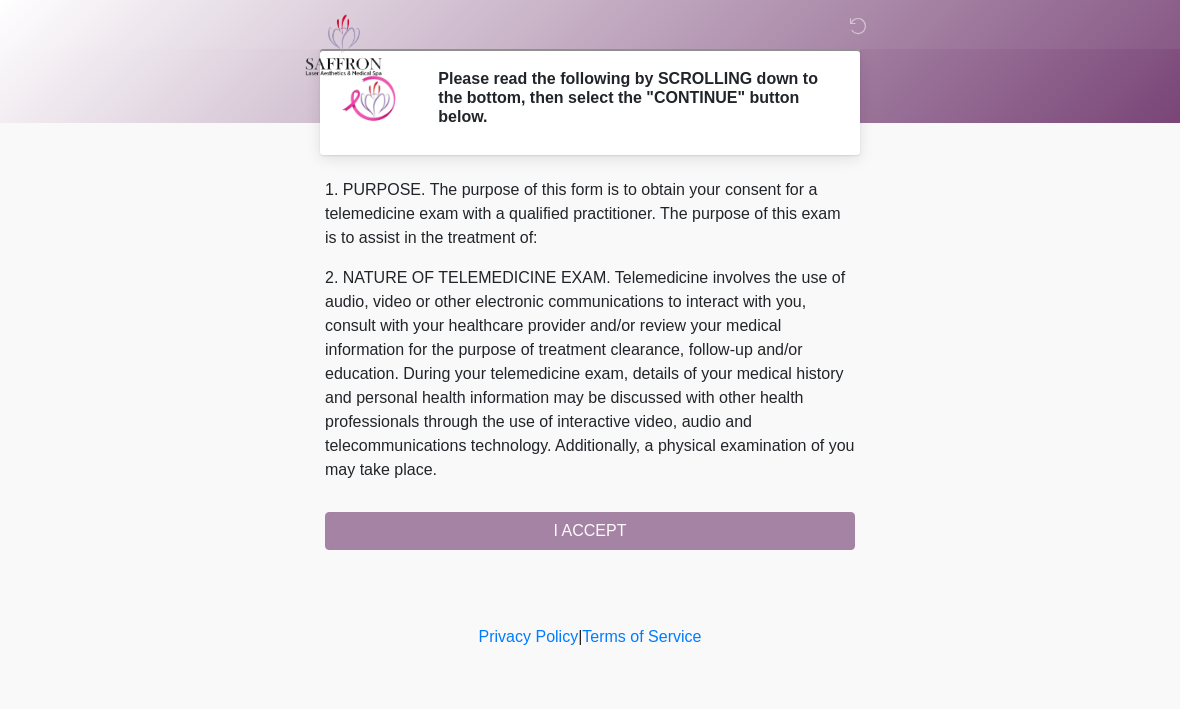 click on "1. PURPOSE. The purpose of this form is to obtain your consent for a telemedicine exam with a qualified practitioner. The purpose of this exam is to assist in the treatment of: 2. NATURE OF TELEMEDICINE EXAM. Telemedicine involves the use of audio, video or other electronic communications to interact with you, consult with your healthcare provider and/or review your medical information for the purpose of treatment clearance, follow-up and/or education. During your telemedicine exam, details of your medical history and personal health information may be discussed with other health professionals through the use of interactive video, audio and telecommunications technology. Additionally, a physical examination of you may take place. 4. HEALTHCARE INSTITUTION. Saffron Laser Aesthetics and Medical Spa has medical and non-medical technical personnel who may participate in the telemedicine exam to aid in the audio/video link with the qualified practitioner. I ACCEPT" at bounding box center [590, 365] 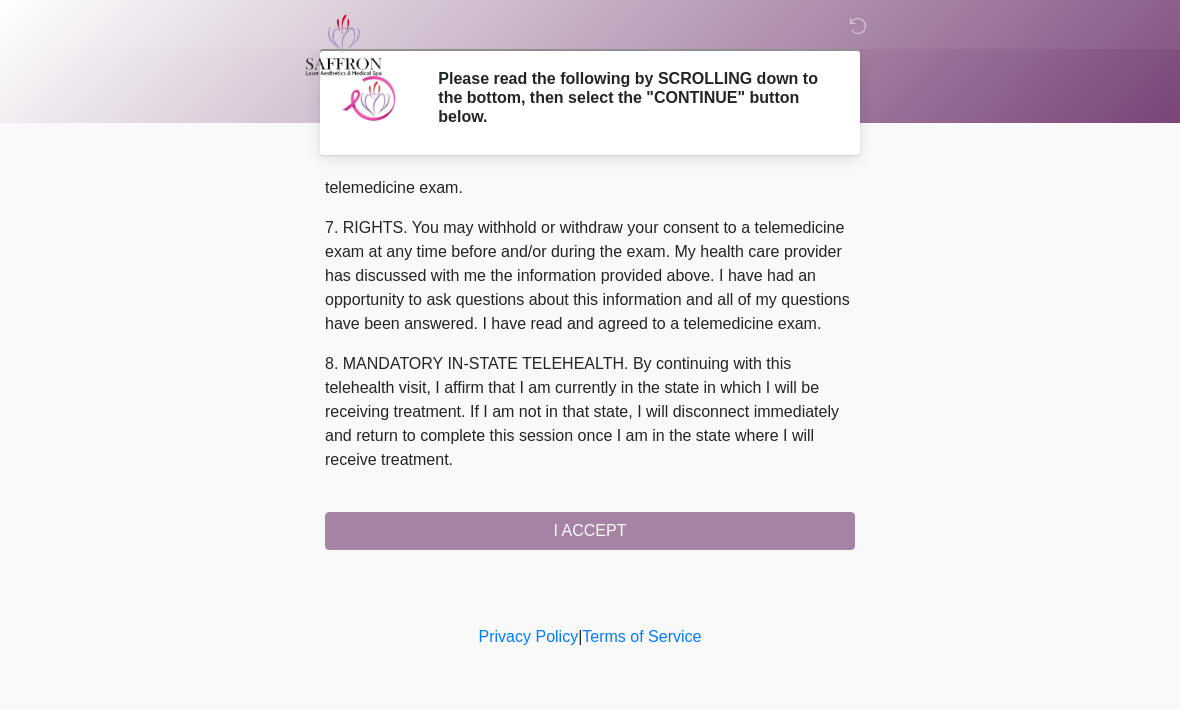 scroll, scrollTop: 898, scrollLeft: 0, axis: vertical 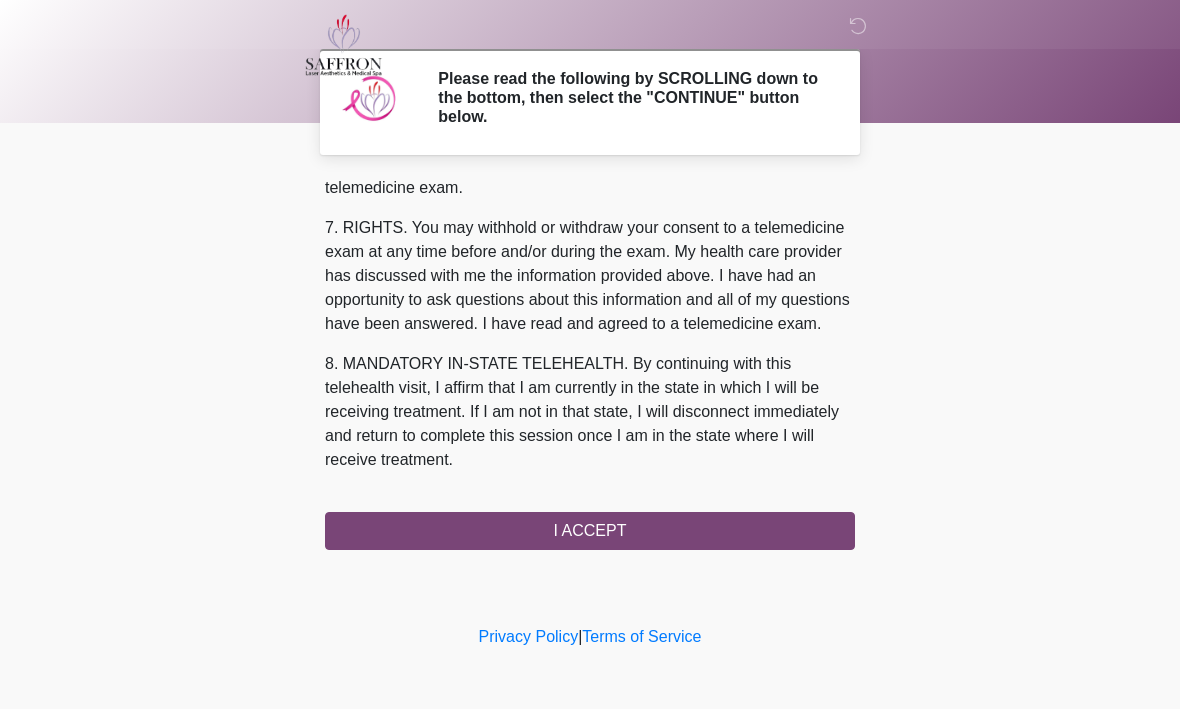 click on "I ACCEPT" at bounding box center [590, 532] 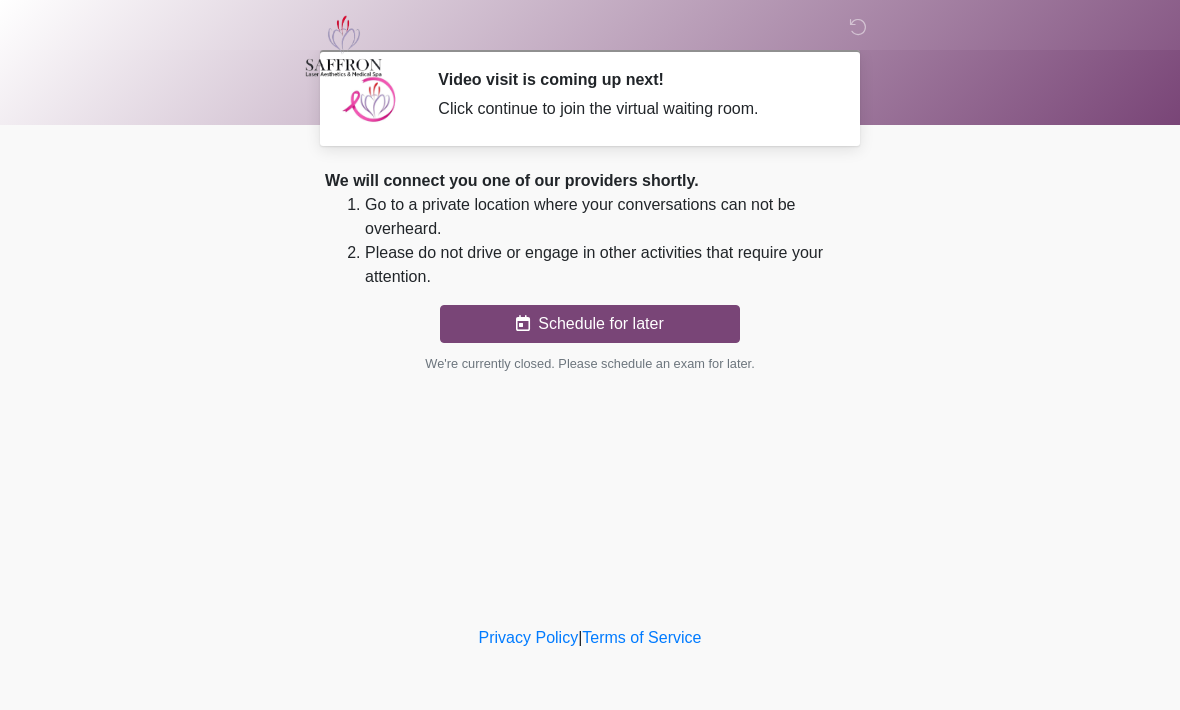 click on "Schedule for later" at bounding box center (590, 324) 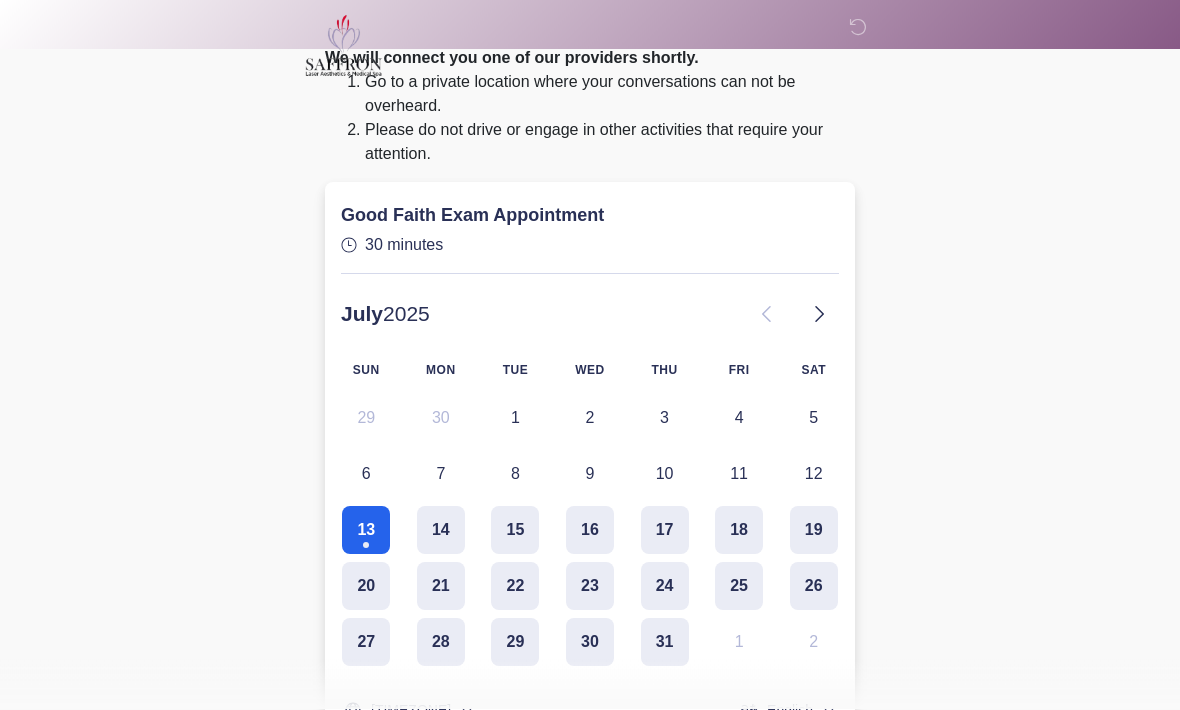 scroll, scrollTop: 127, scrollLeft: 0, axis: vertical 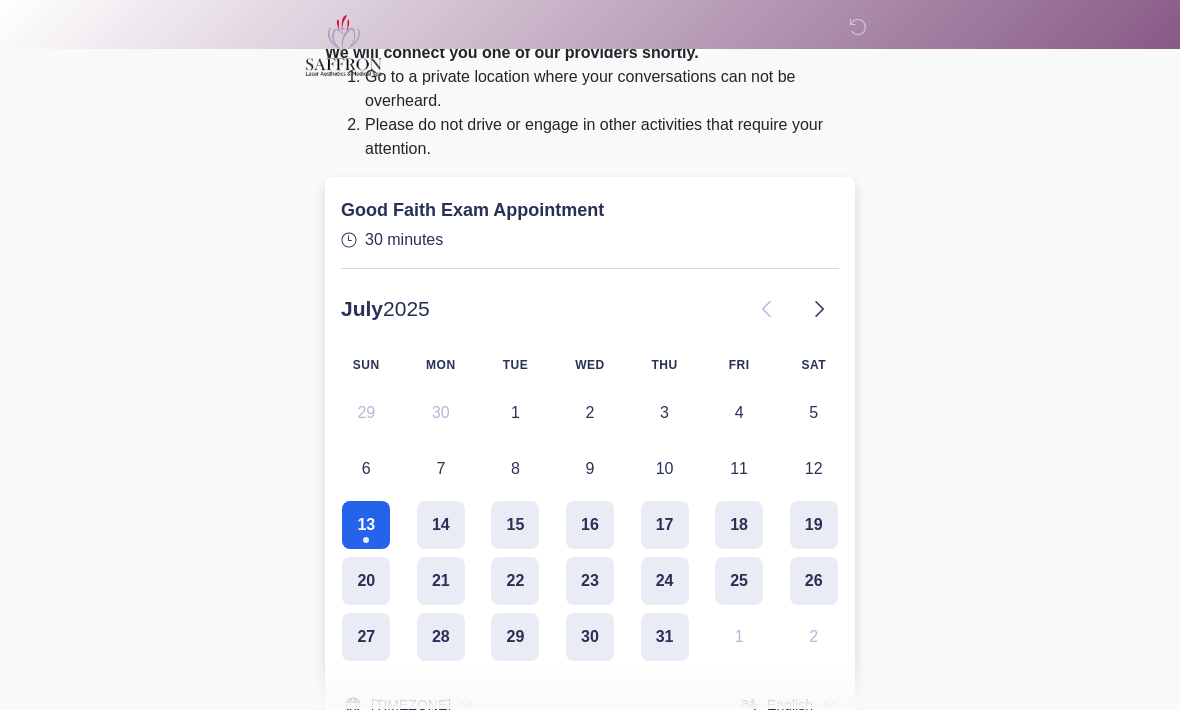 click on "14" at bounding box center [441, 526] 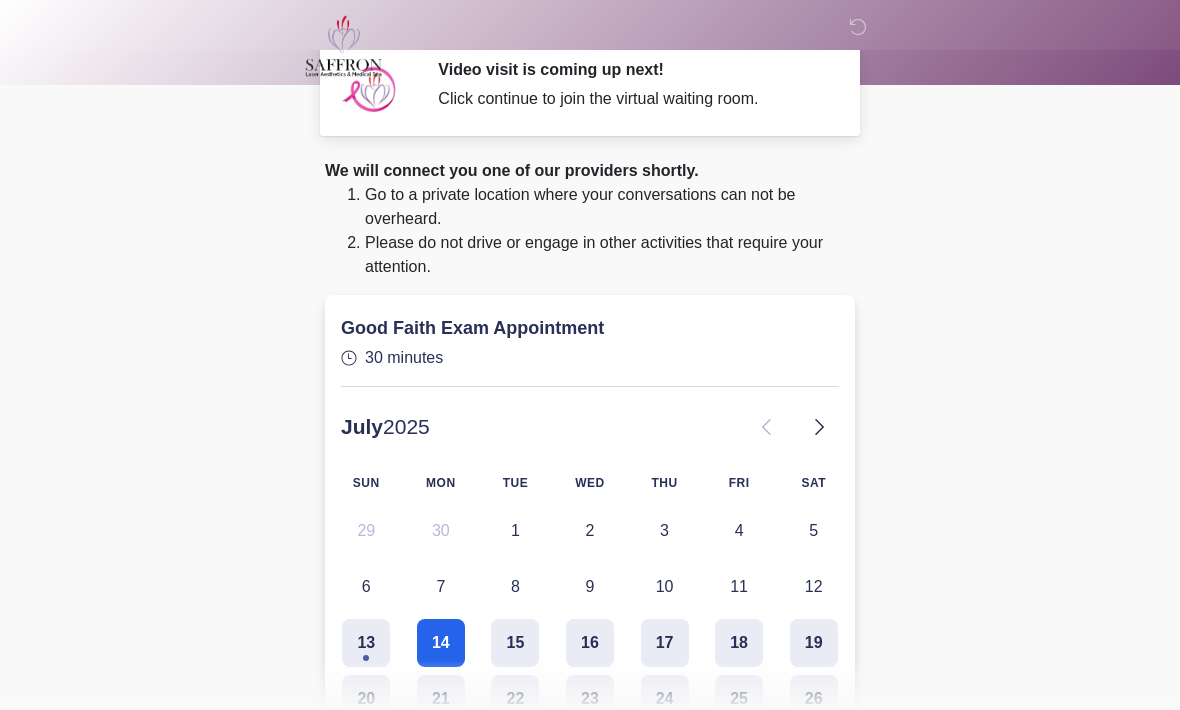 scroll, scrollTop: 0, scrollLeft: 0, axis: both 